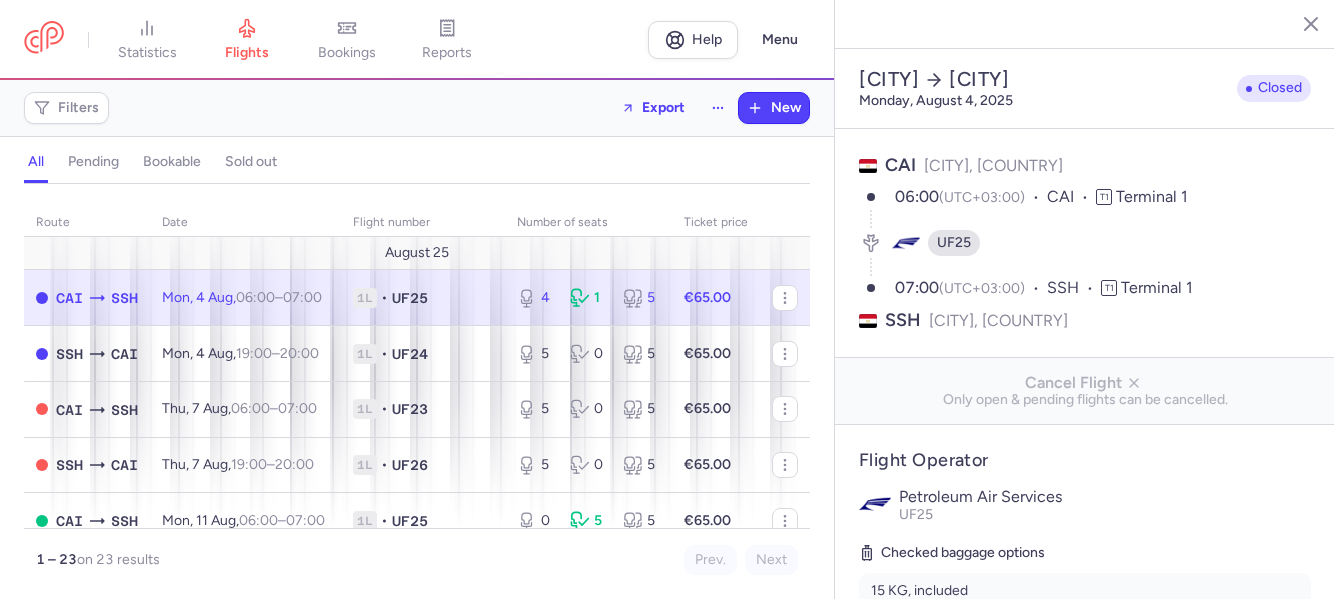 select on "days" 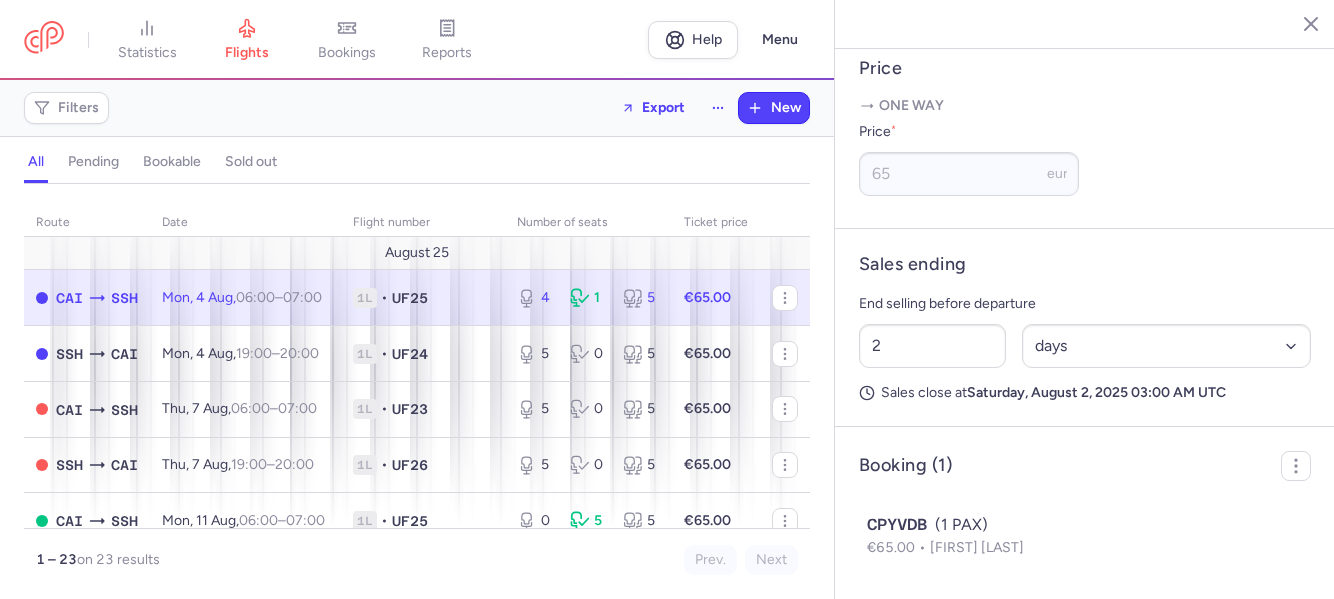 click on "Mon, 4 Aug,  06:00  –  07:00  +0" at bounding box center [245, 298] 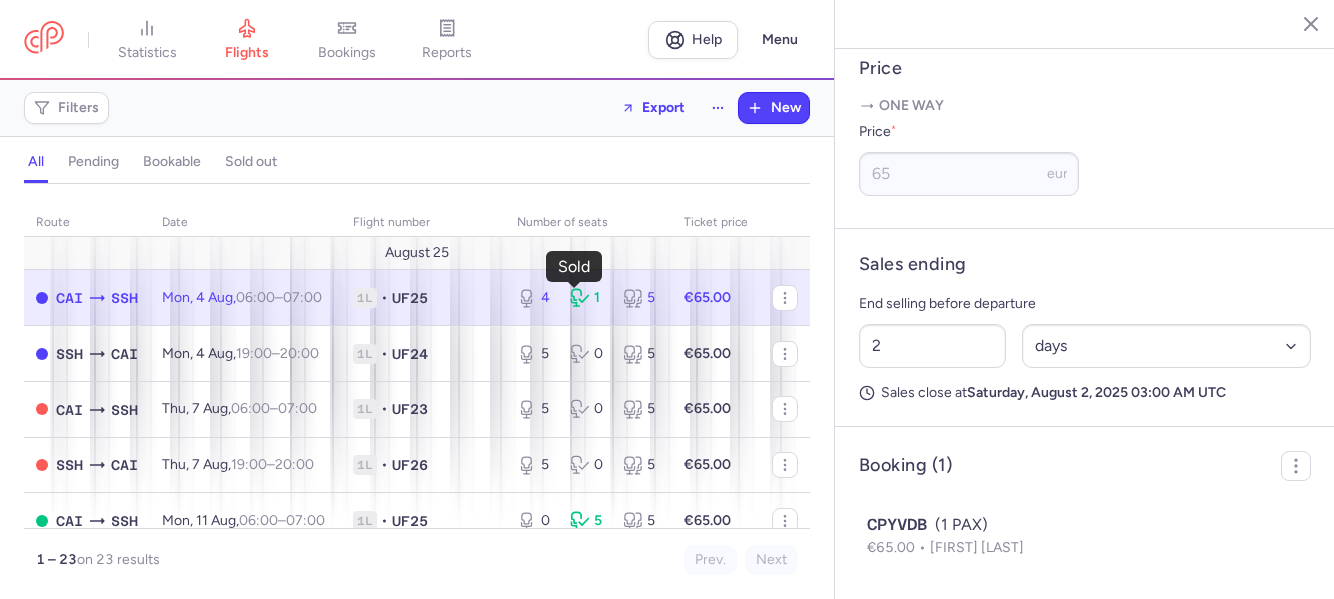 click on "1" at bounding box center (588, 298) 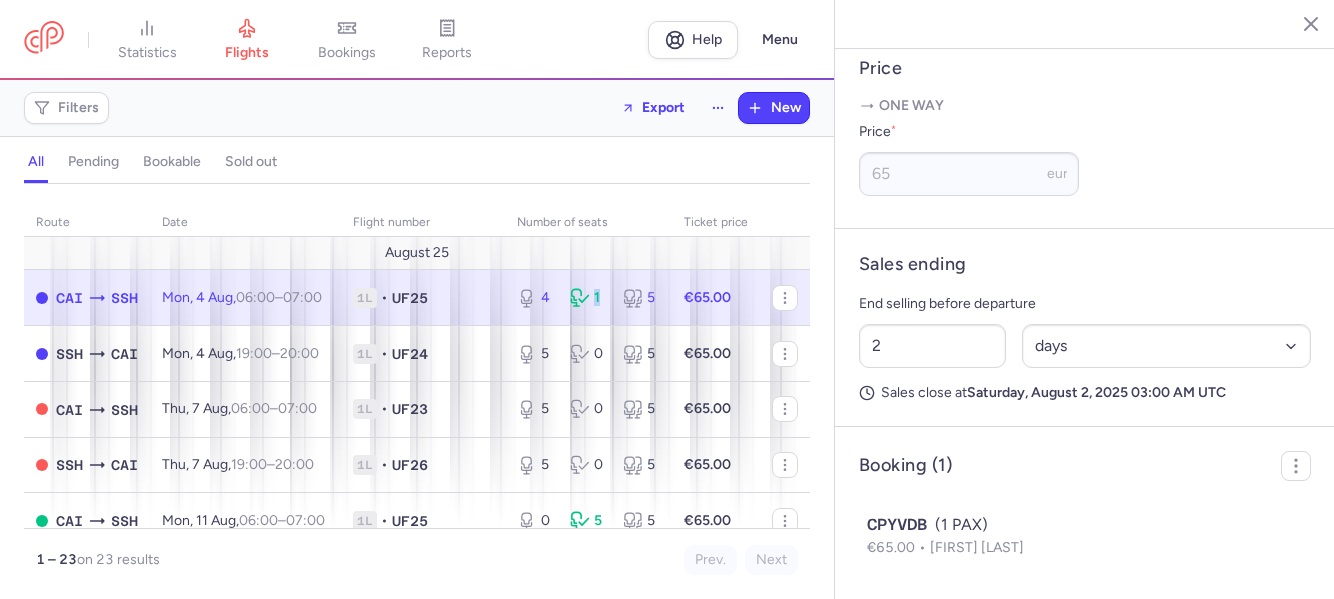 click on "1" at bounding box center [588, 298] 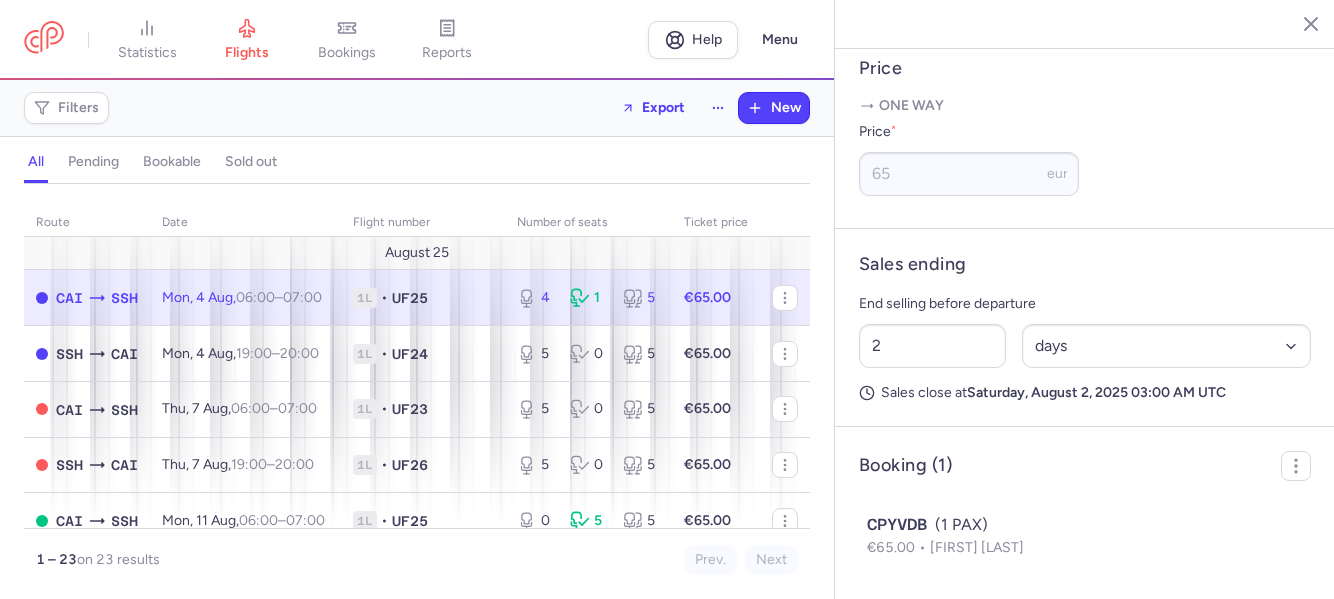 scroll, scrollTop: 500, scrollLeft: 0, axis: vertical 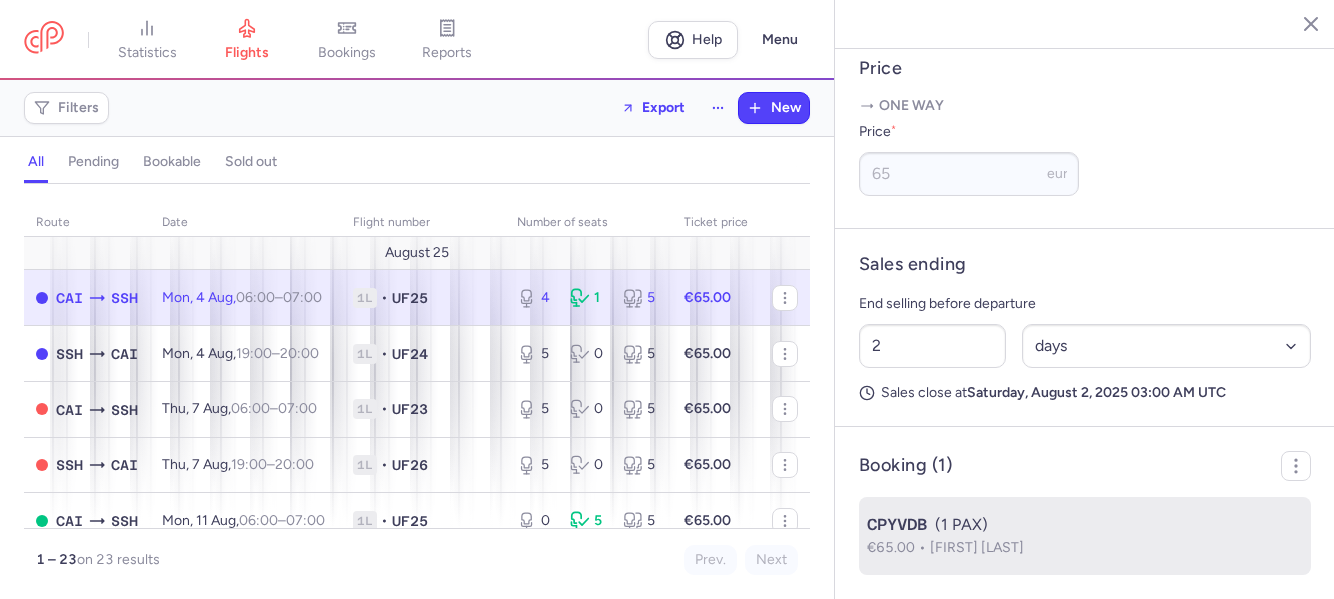 drag, startPoint x: 948, startPoint y: 573, endPoint x: 948, endPoint y: 555, distance: 18 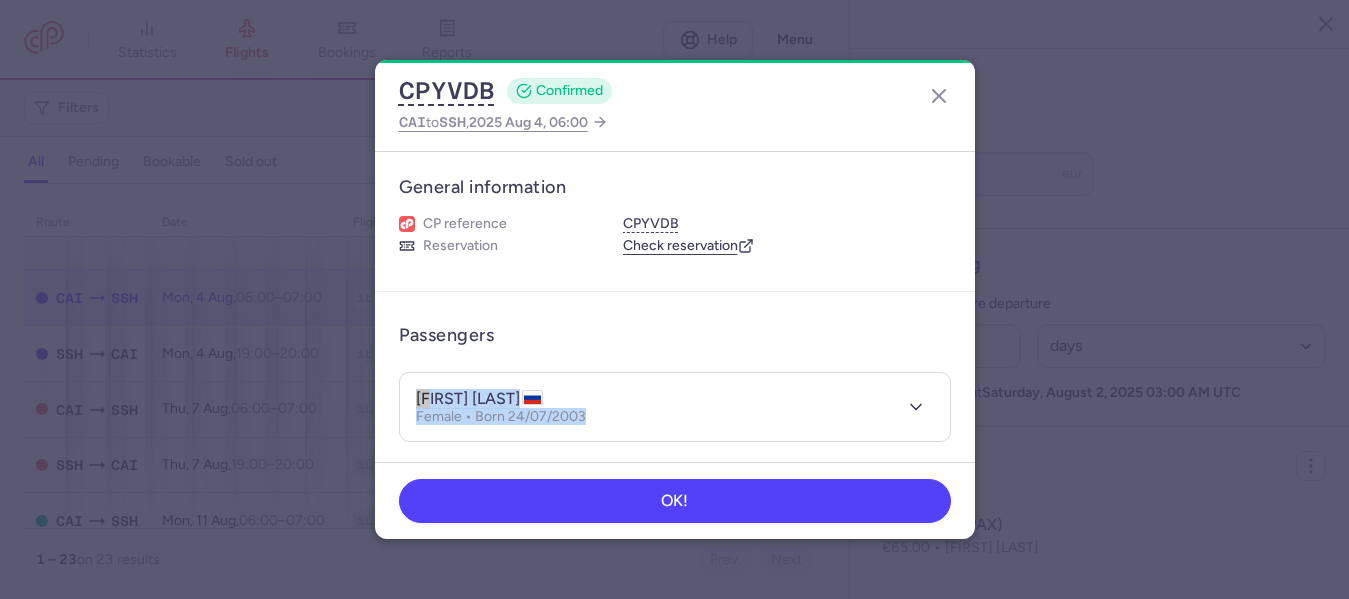 drag, startPoint x: 415, startPoint y: 391, endPoint x: 637, endPoint y: 421, distance: 224.01785 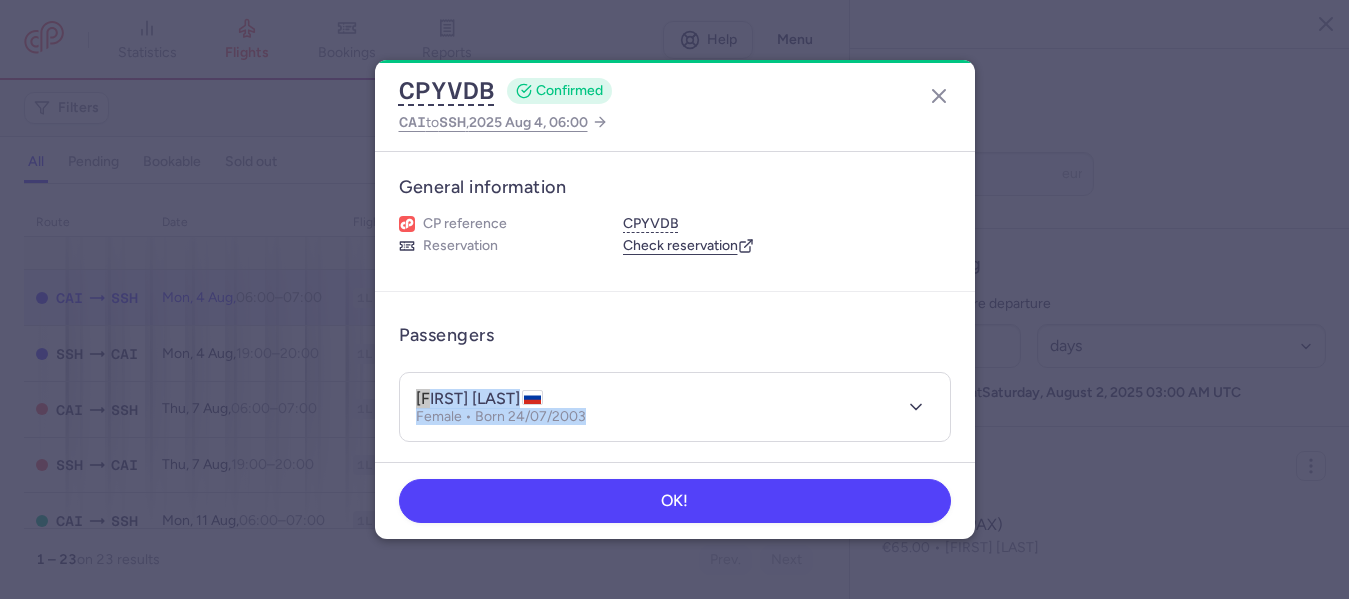 copy on "[FIRST] [LAST]  Female • Born 24/07/2003" 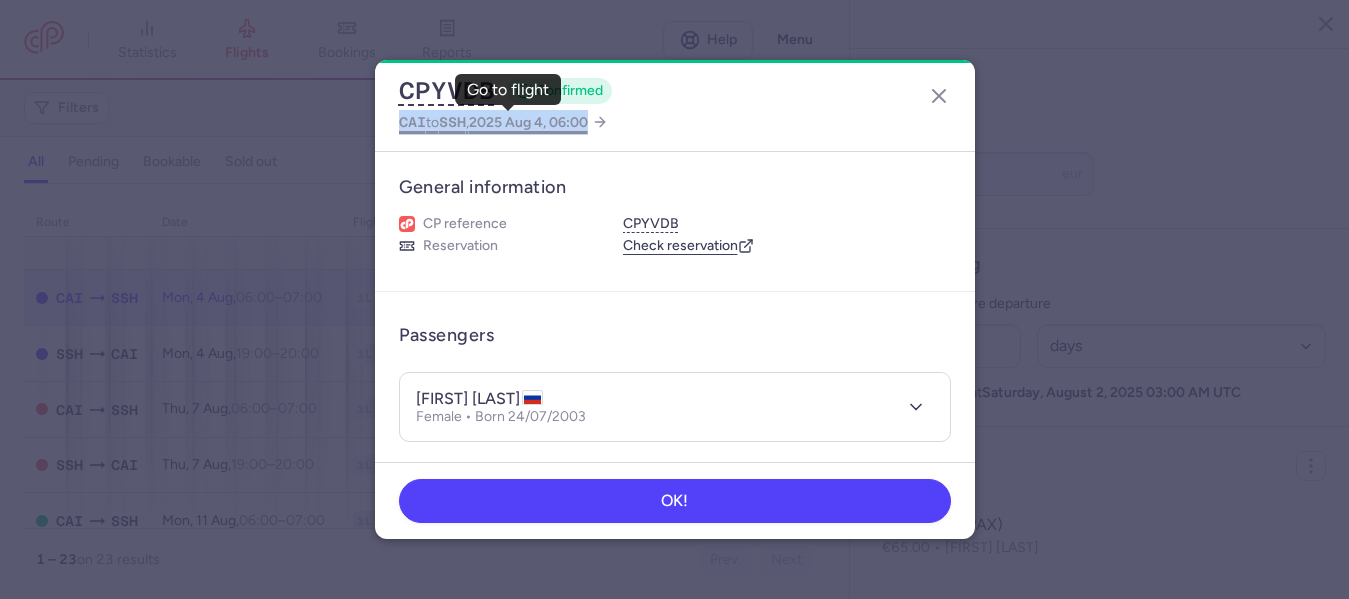 drag, startPoint x: 389, startPoint y: 115, endPoint x: 599, endPoint y: 129, distance: 210.46616 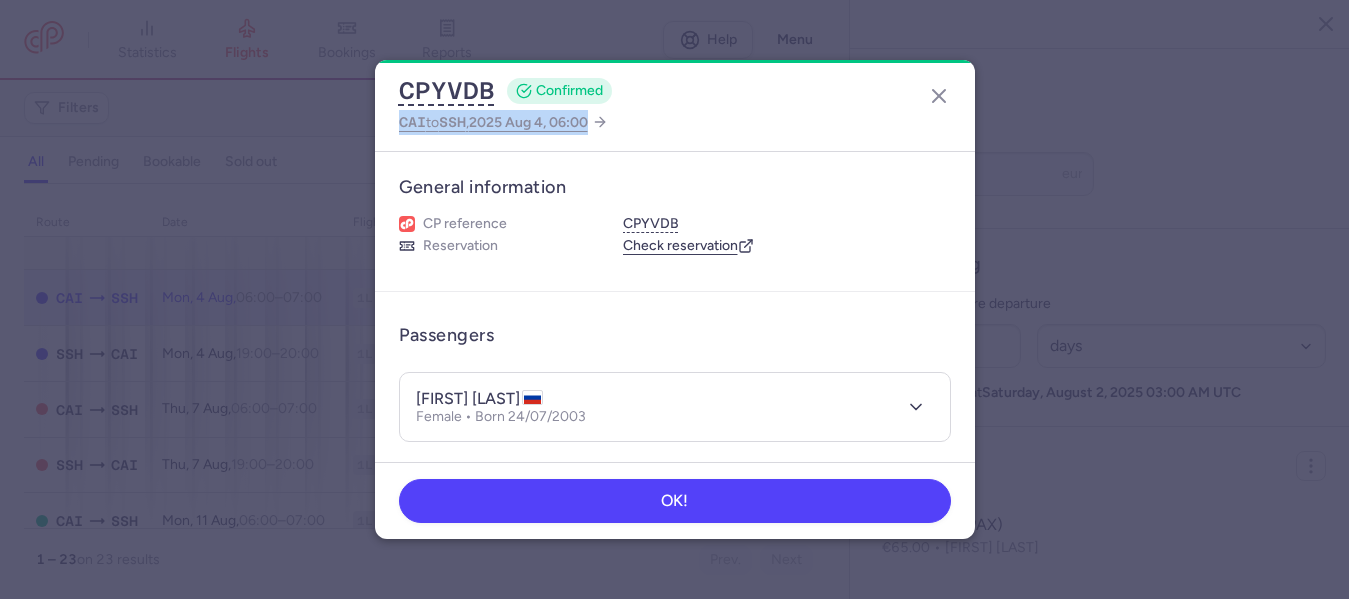 copy on "CAI  to  SSH ,  2025 Aug 4, 06:00" 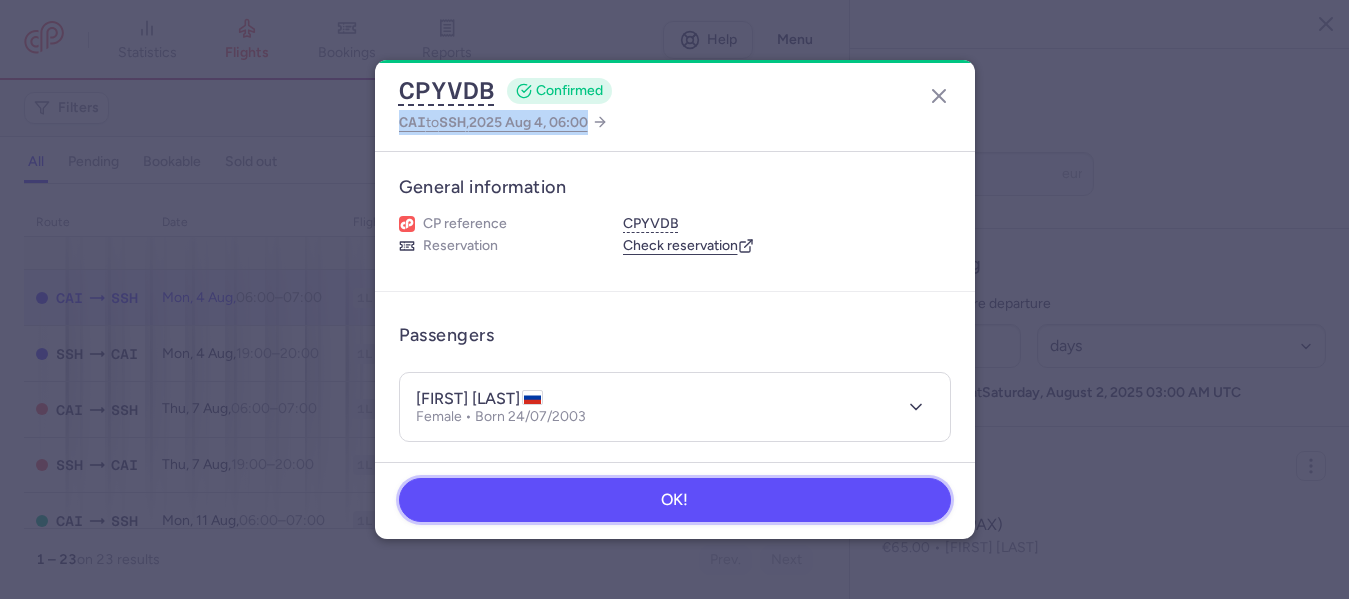 click on "OK!" at bounding box center [675, 500] 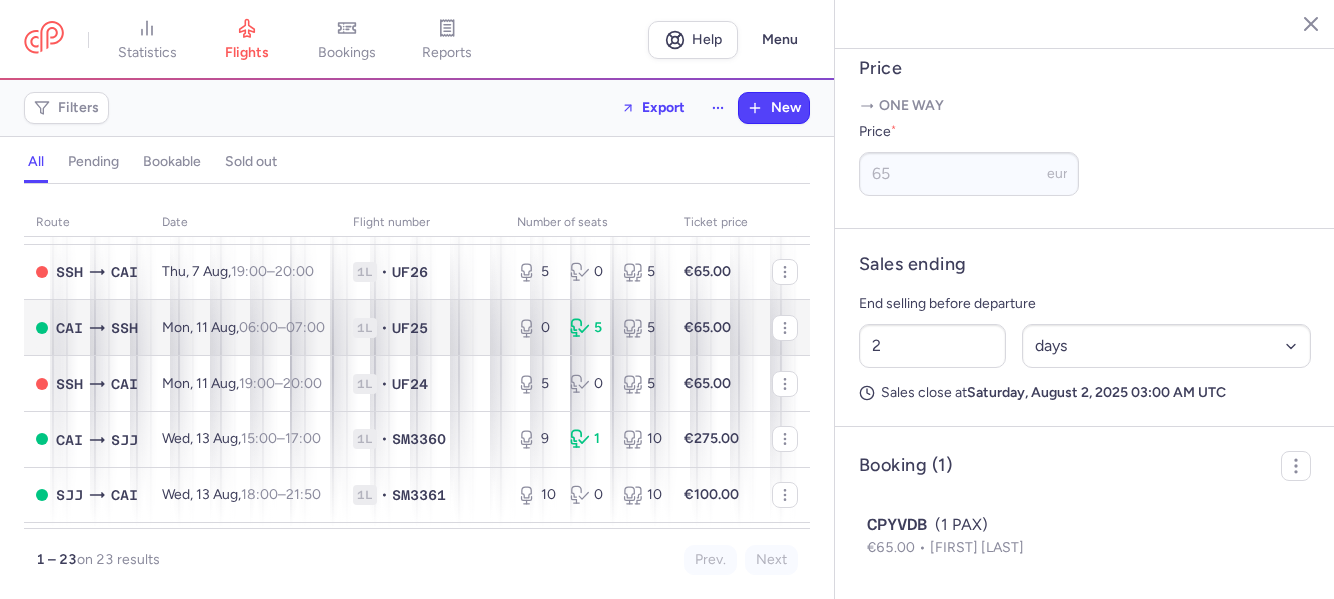 scroll, scrollTop: 300, scrollLeft: 0, axis: vertical 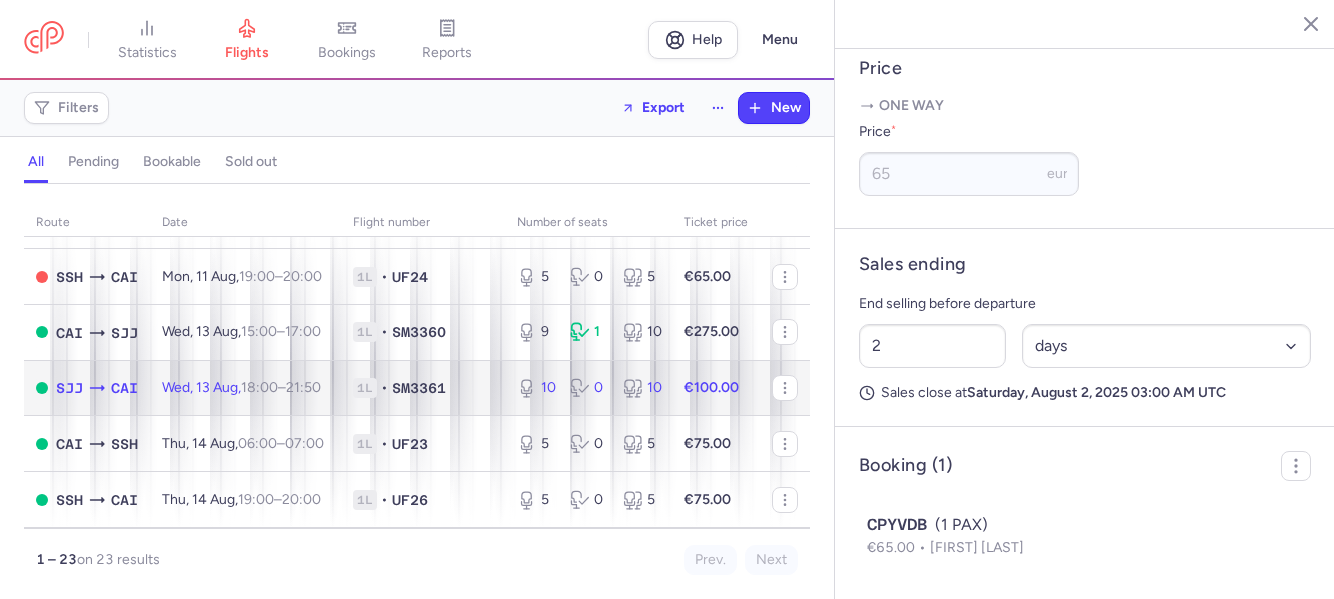click on "1L • SM3361" at bounding box center [423, 388] 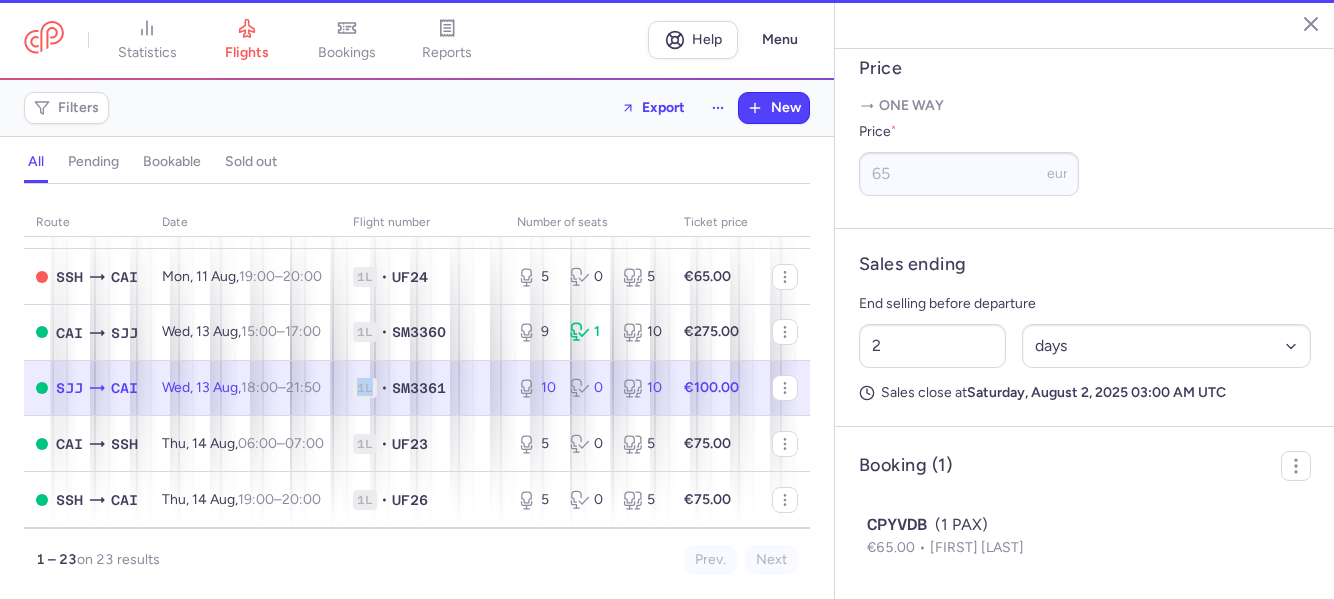 click on "1L • SM3361" at bounding box center [423, 388] 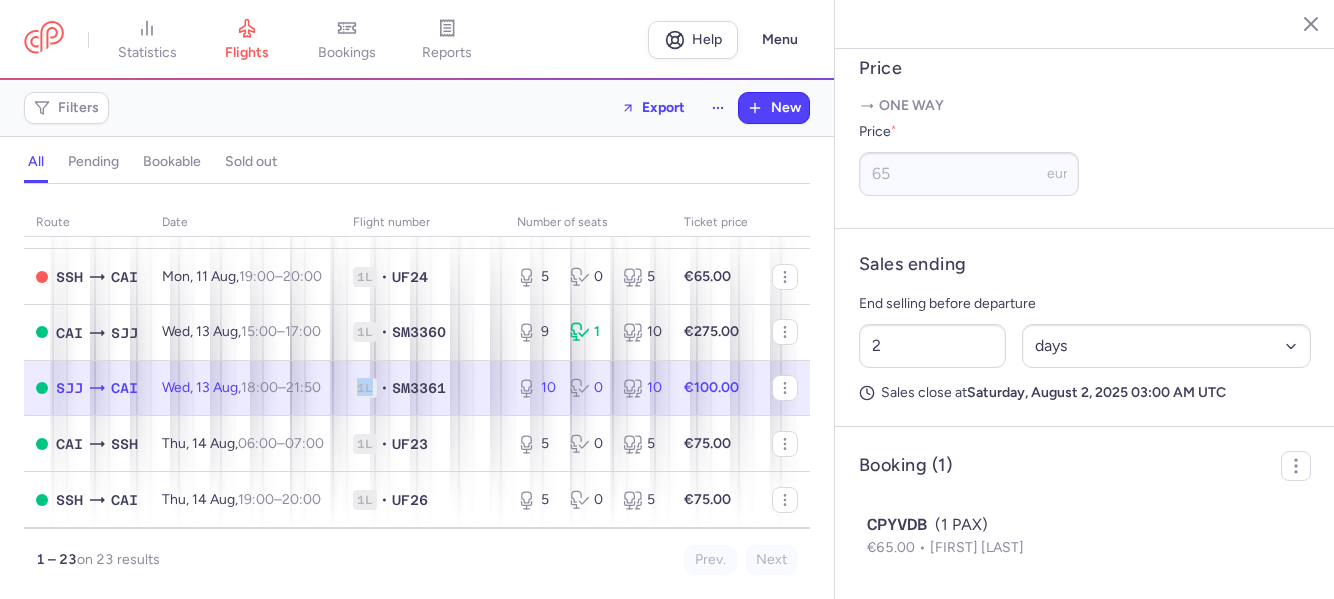 scroll, scrollTop: 779, scrollLeft: 0, axis: vertical 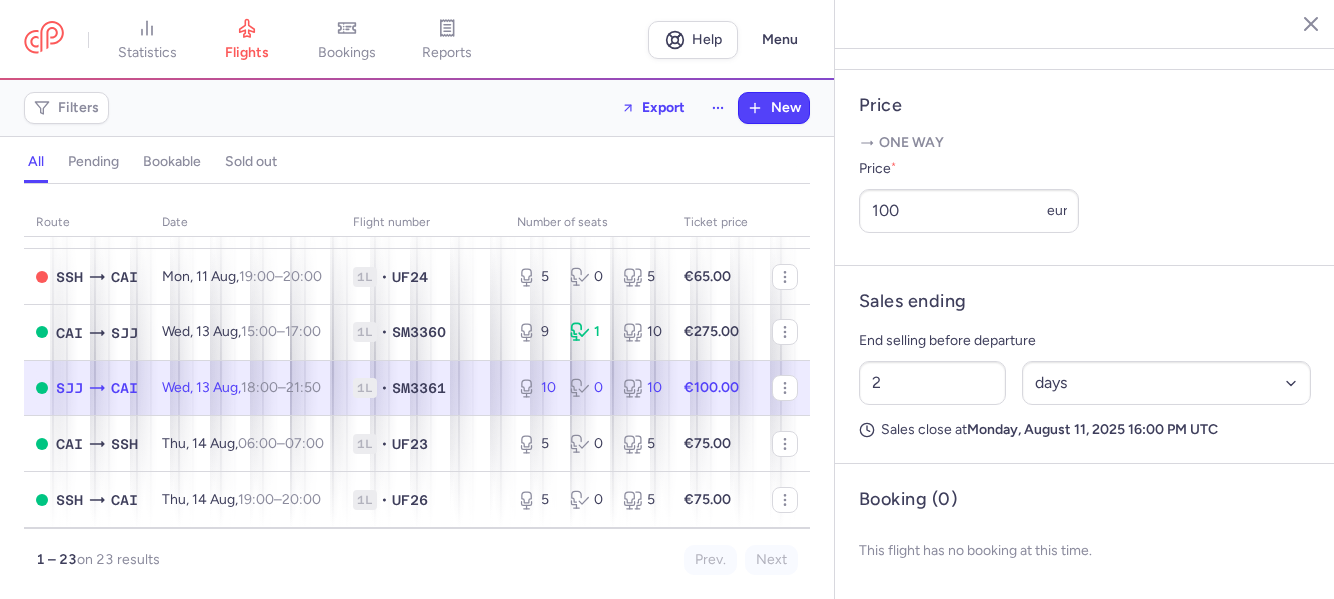 click on "Wed, 13 Aug,  18:00  –  21:50  +0" at bounding box center (241, 387) 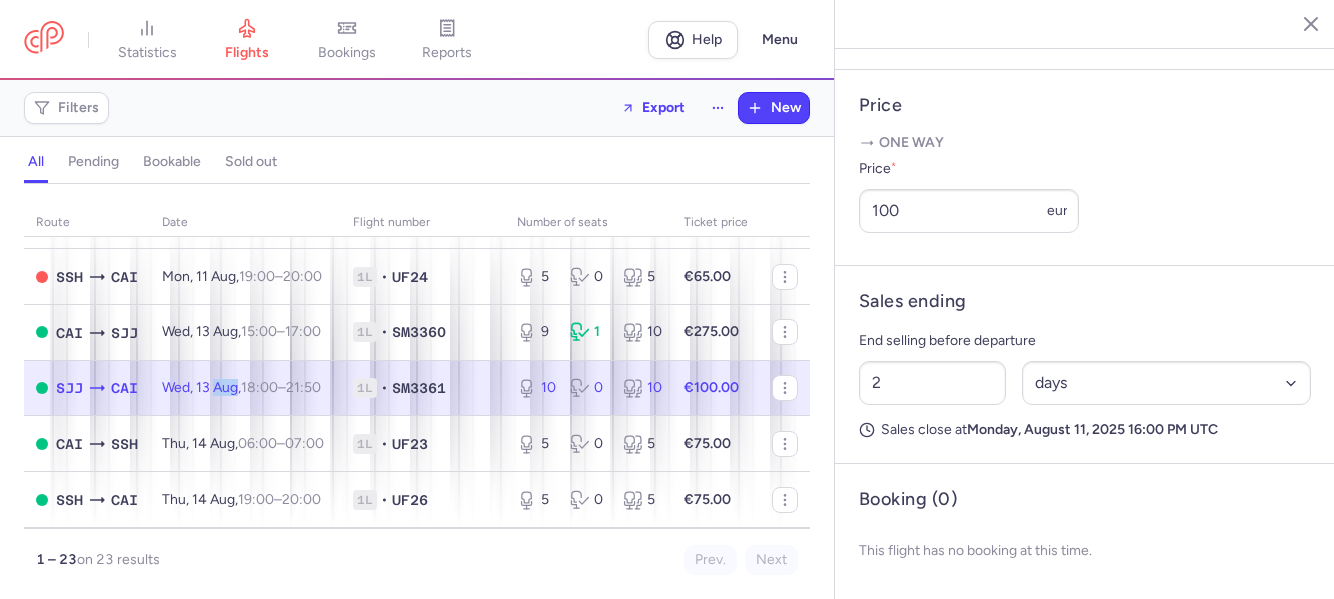 click on "Wed, 13 Aug,  18:00  –  21:50  +0" at bounding box center [241, 387] 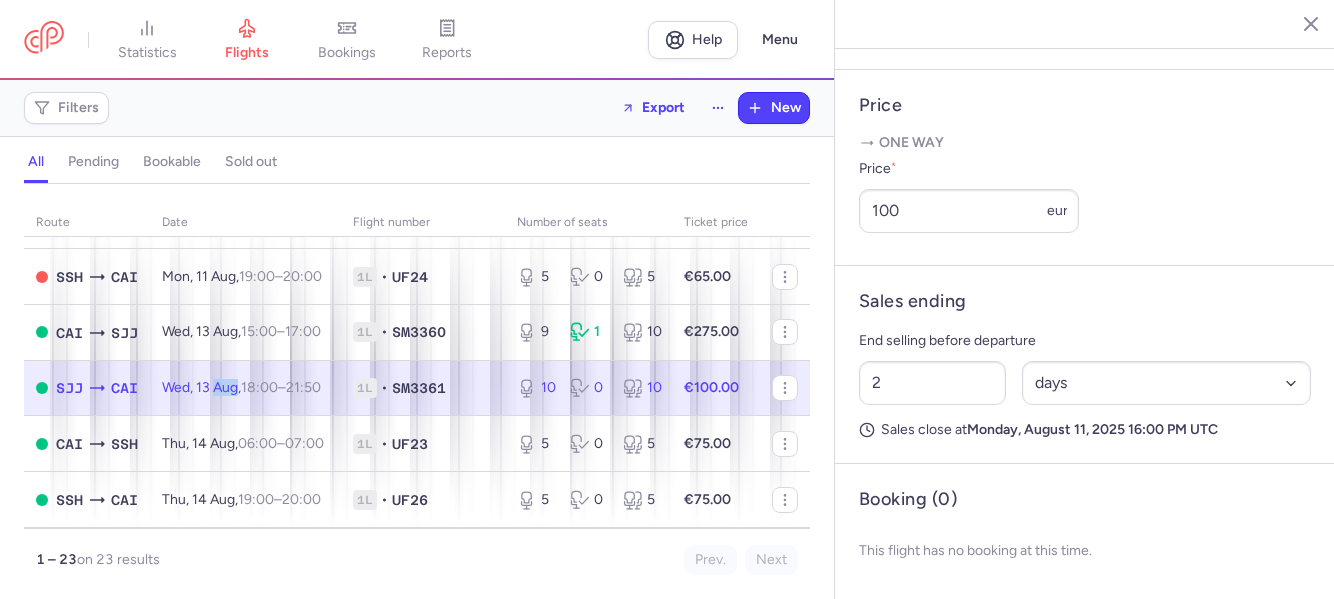 scroll, scrollTop: 200, scrollLeft: 0, axis: vertical 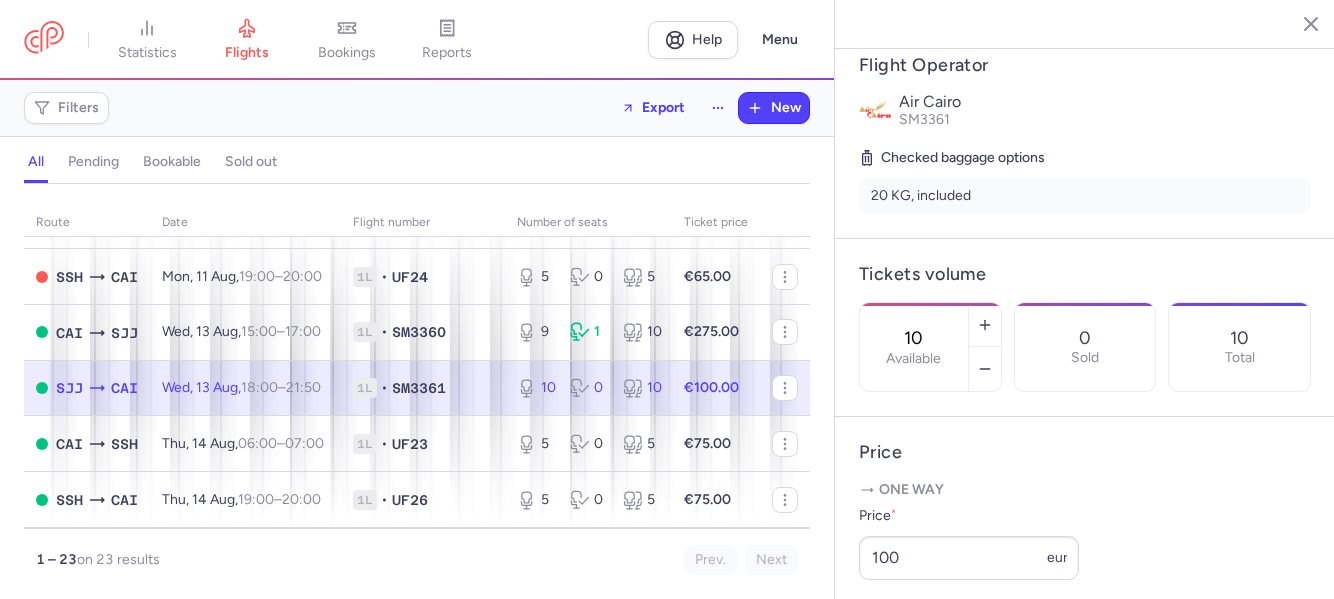 click on "€100.00" at bounding box center (711, 387) 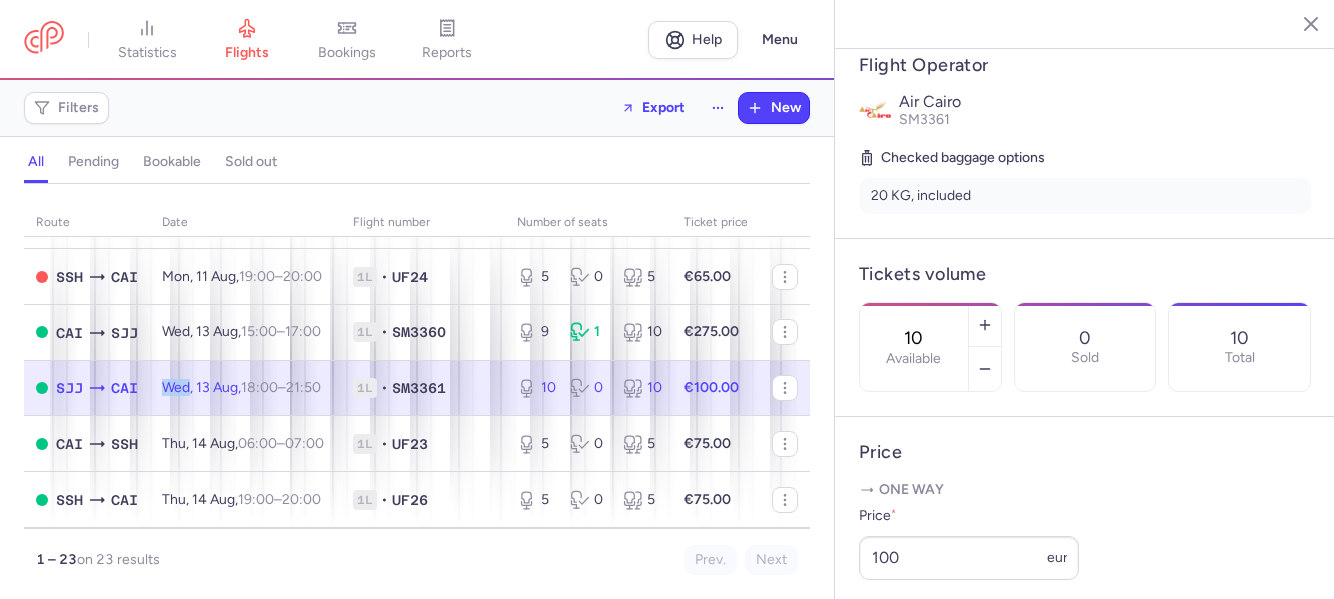 click on "Wed, 13 Aug,  18:00  –  21:50  +0" at bounding box center [241, 387] 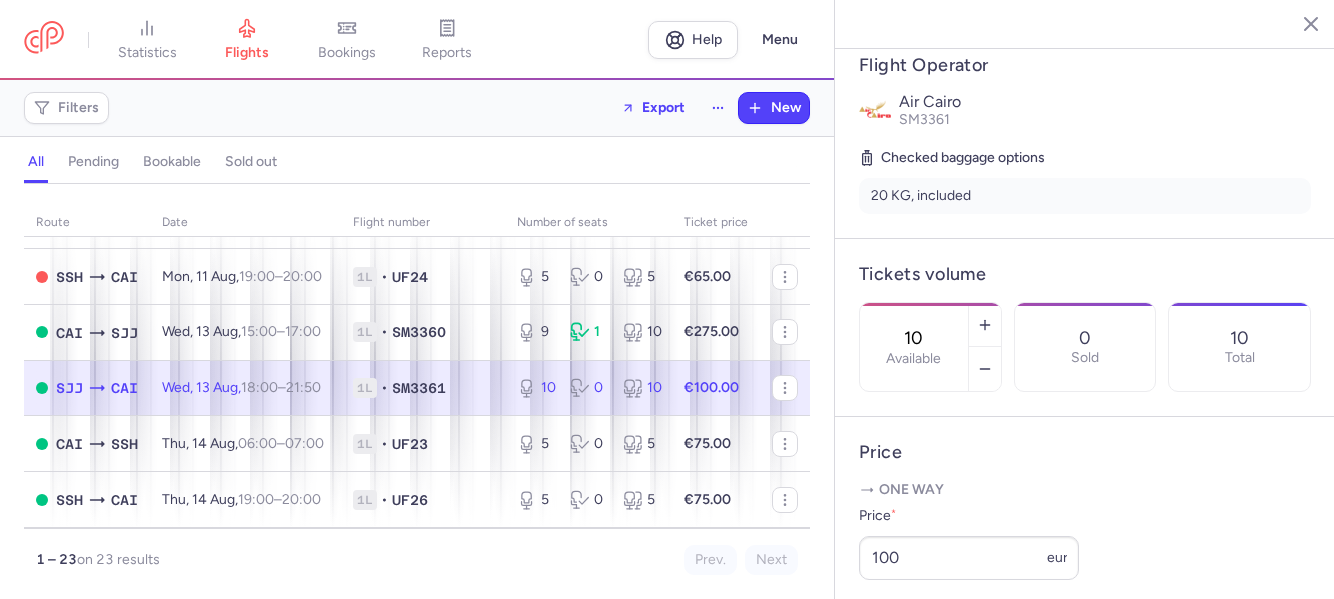 click on "SM3361" at bounding box center (419, 388) 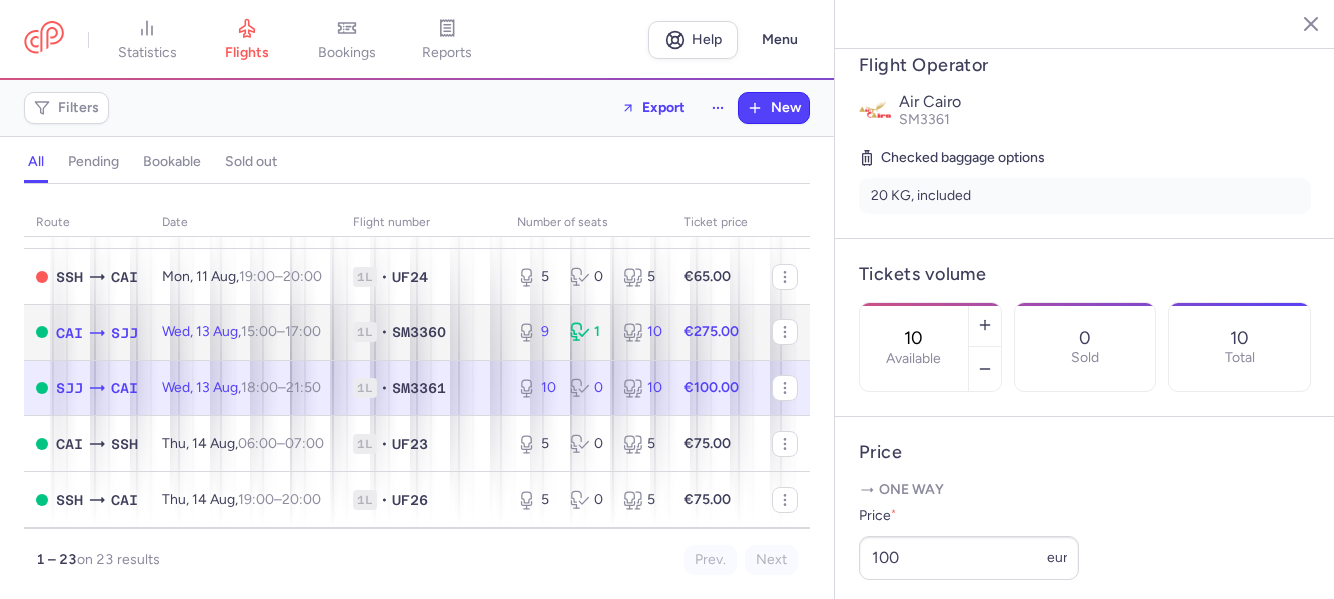 click on "Wed, 13 Aug,  15:00  –  17:00  +0" at bounding box center [245, 332] 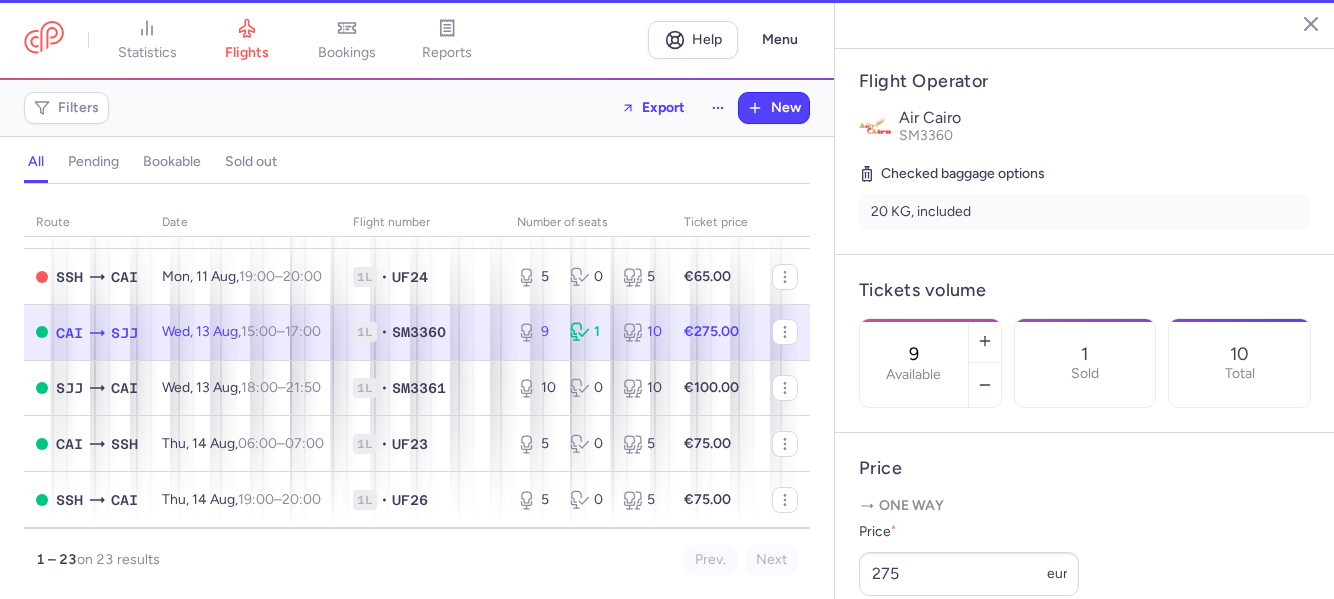 scroll, scrollTop: 0, scrollLeft: 0, axis: both 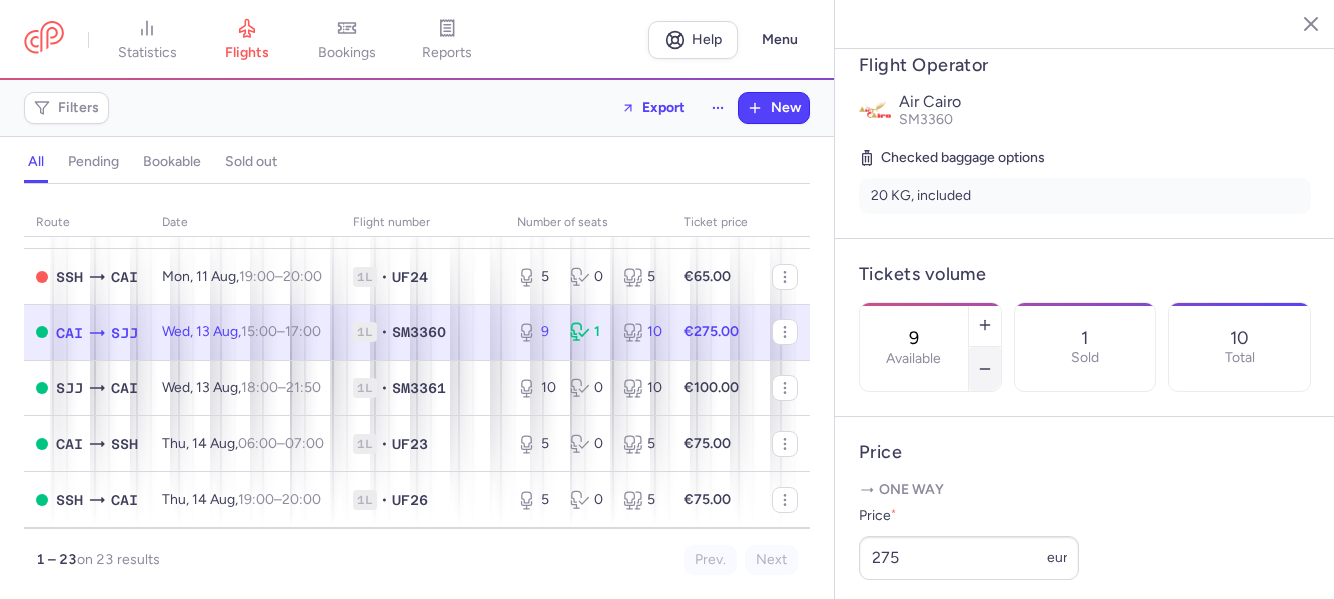 click 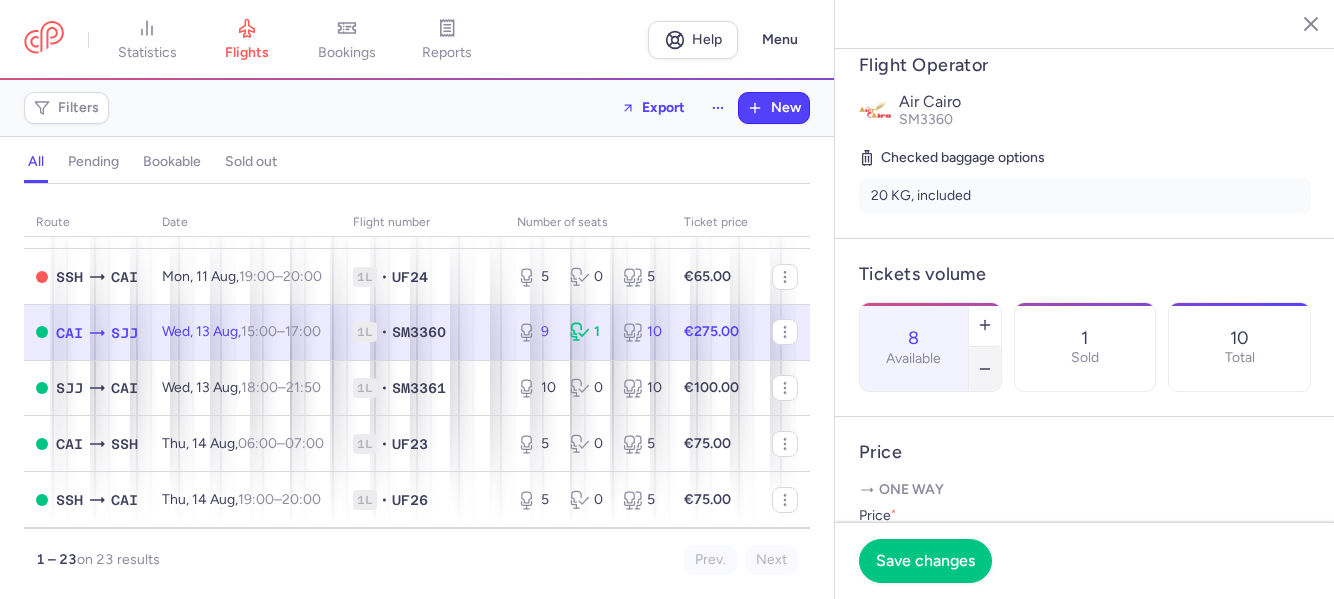click 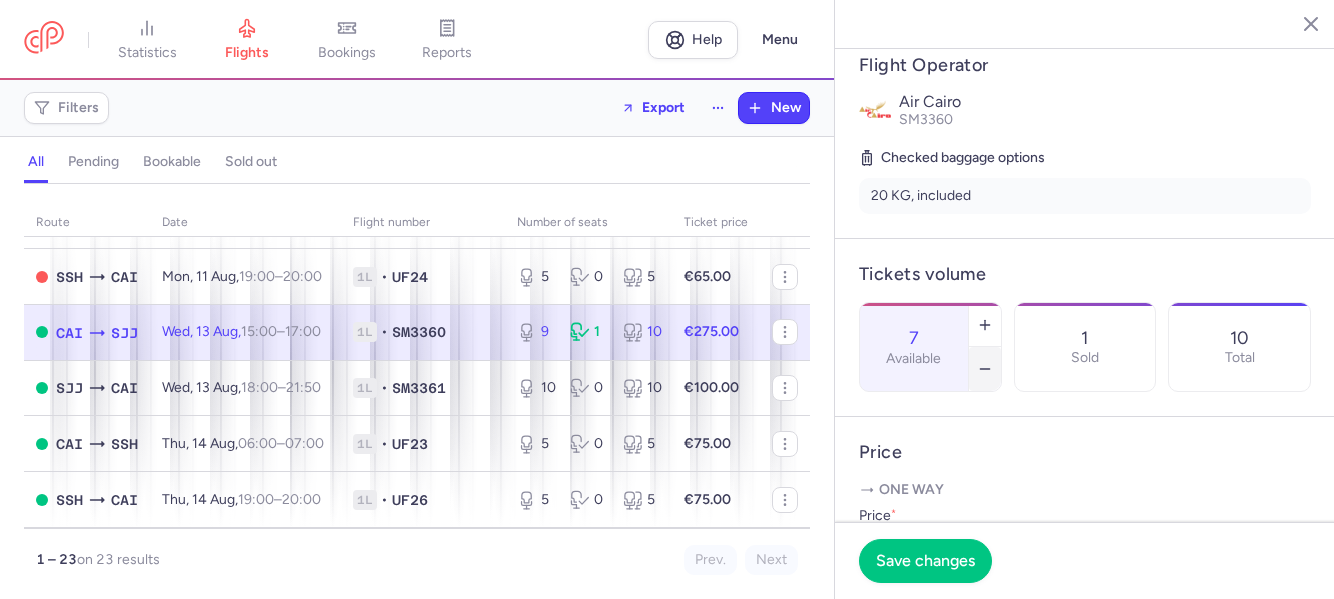 click 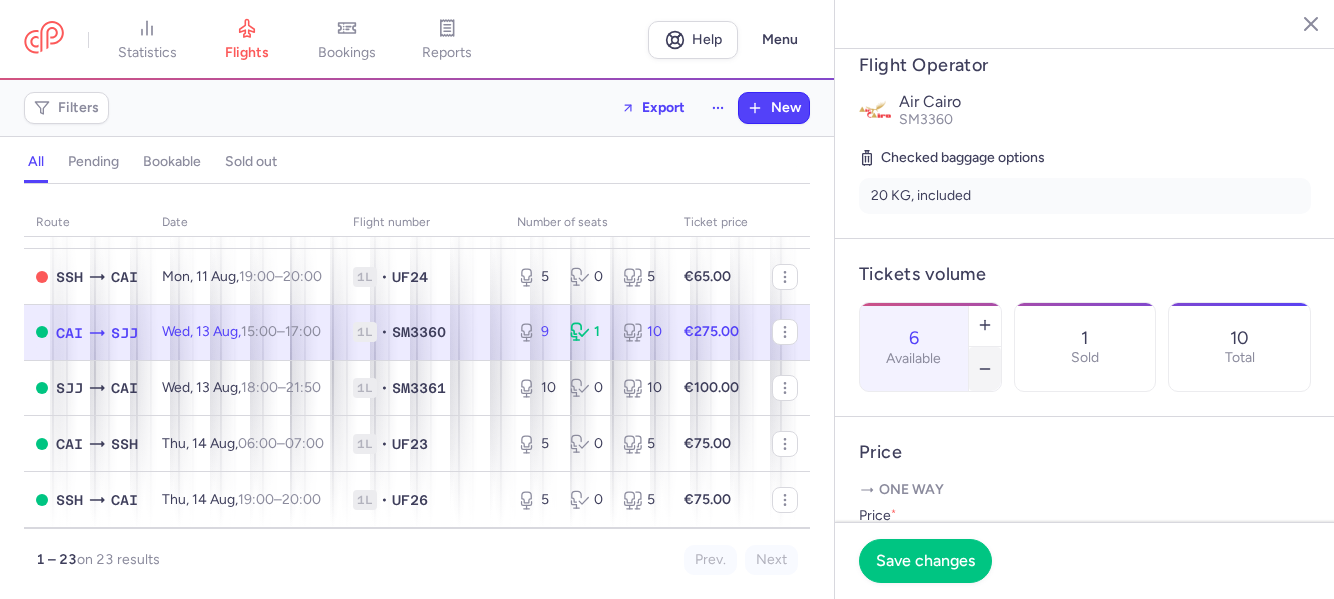 click 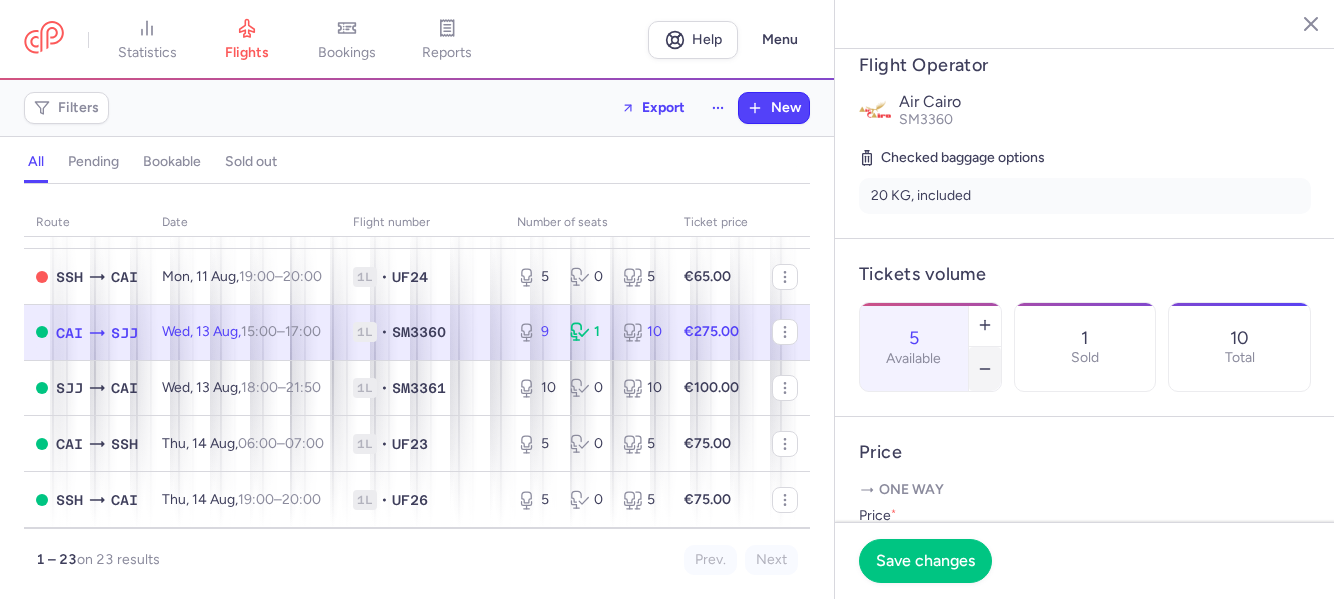 click 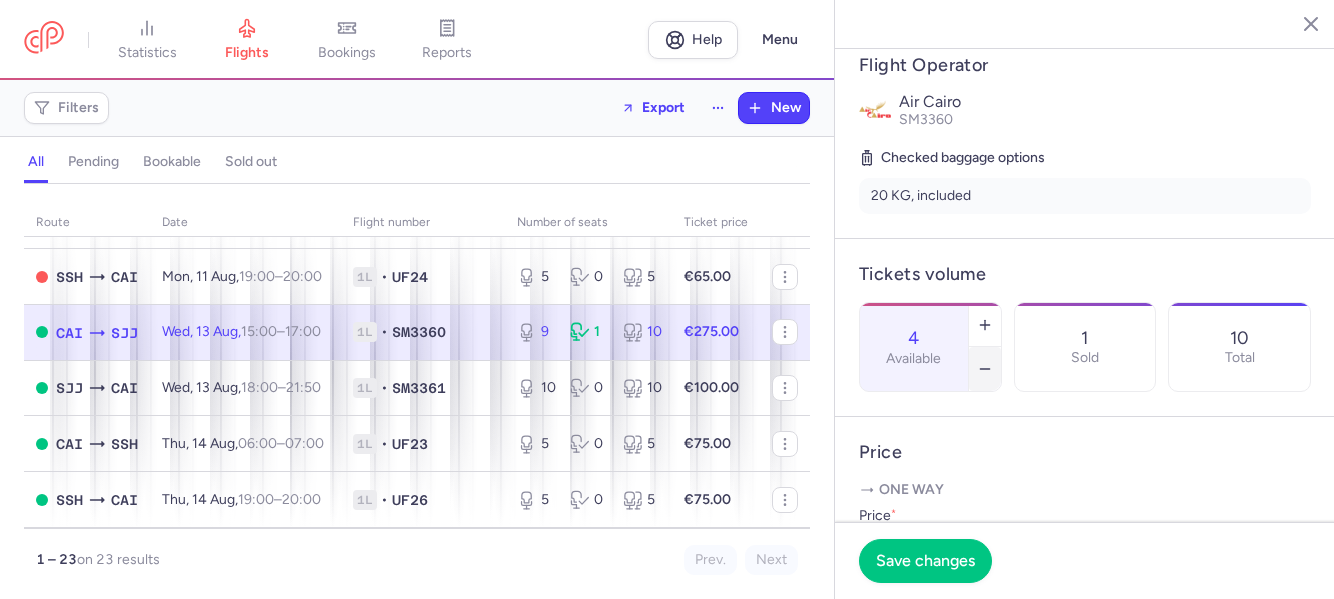 click 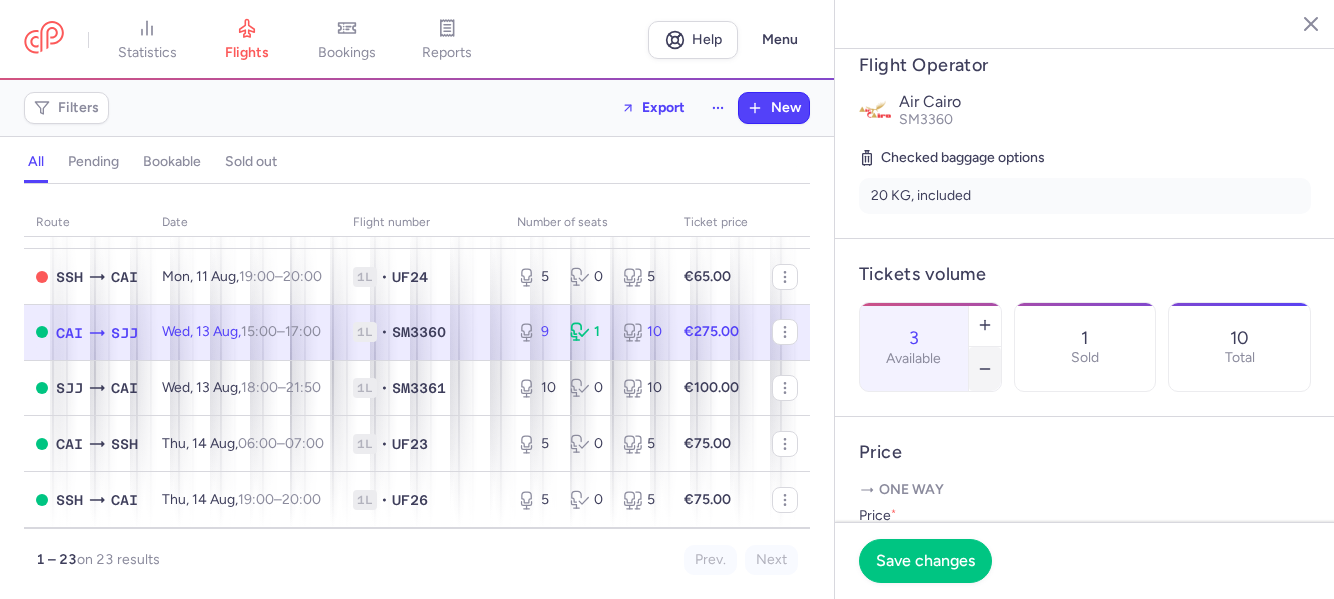 click 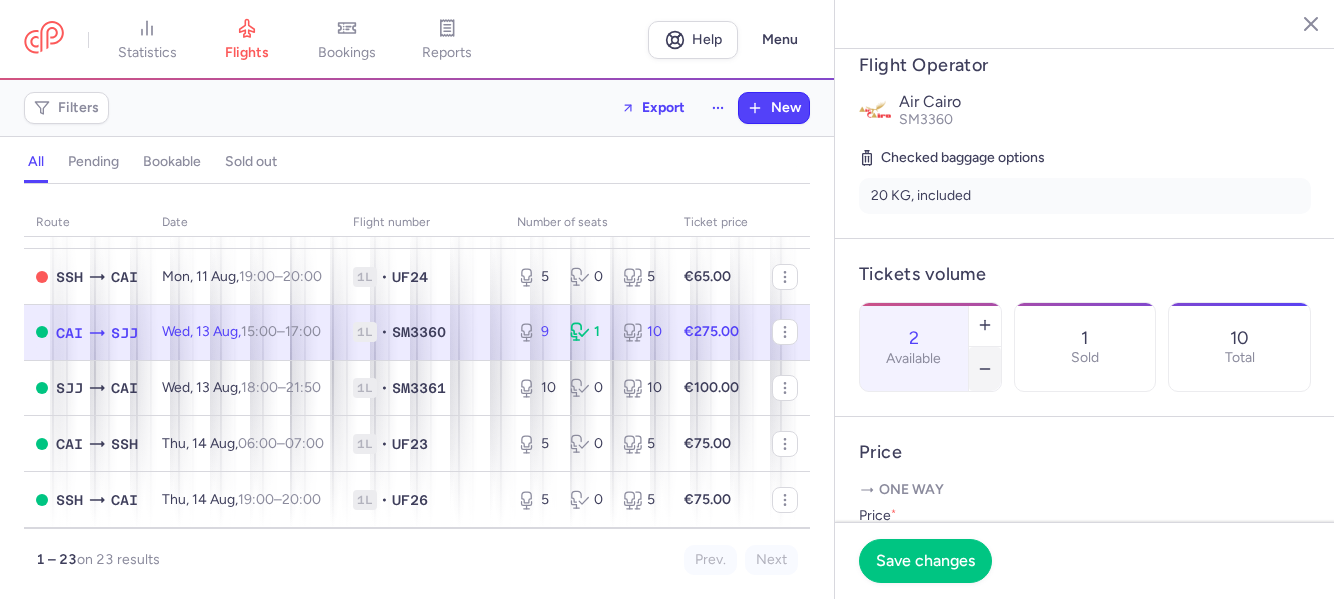 click 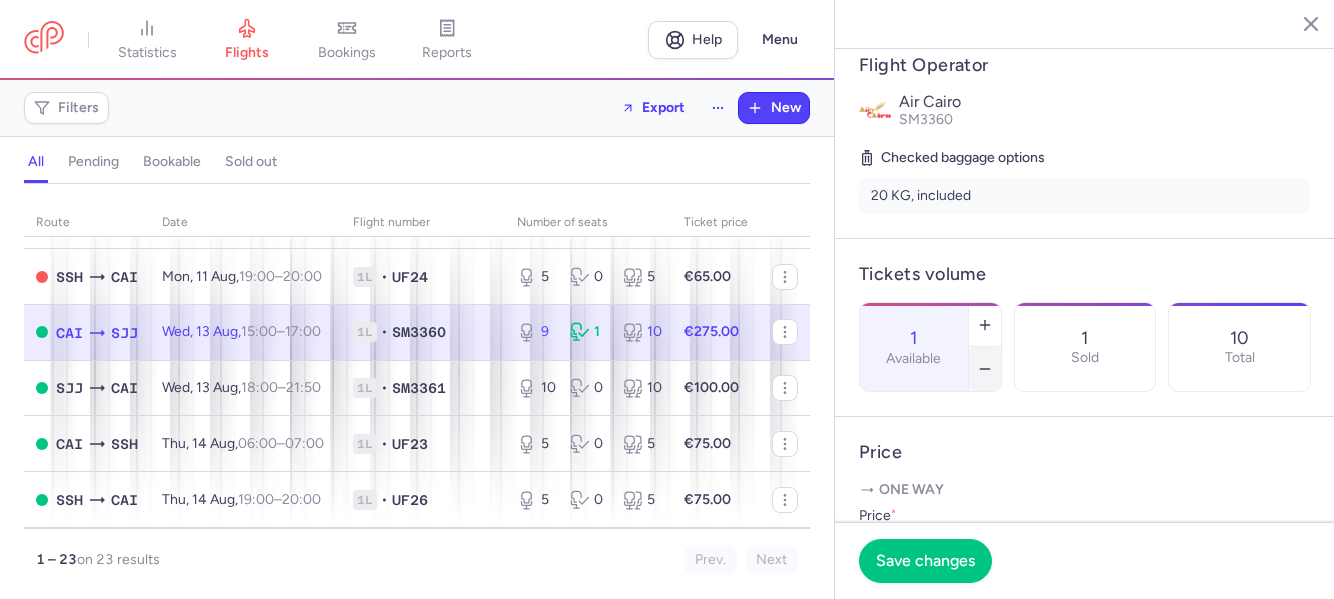 click 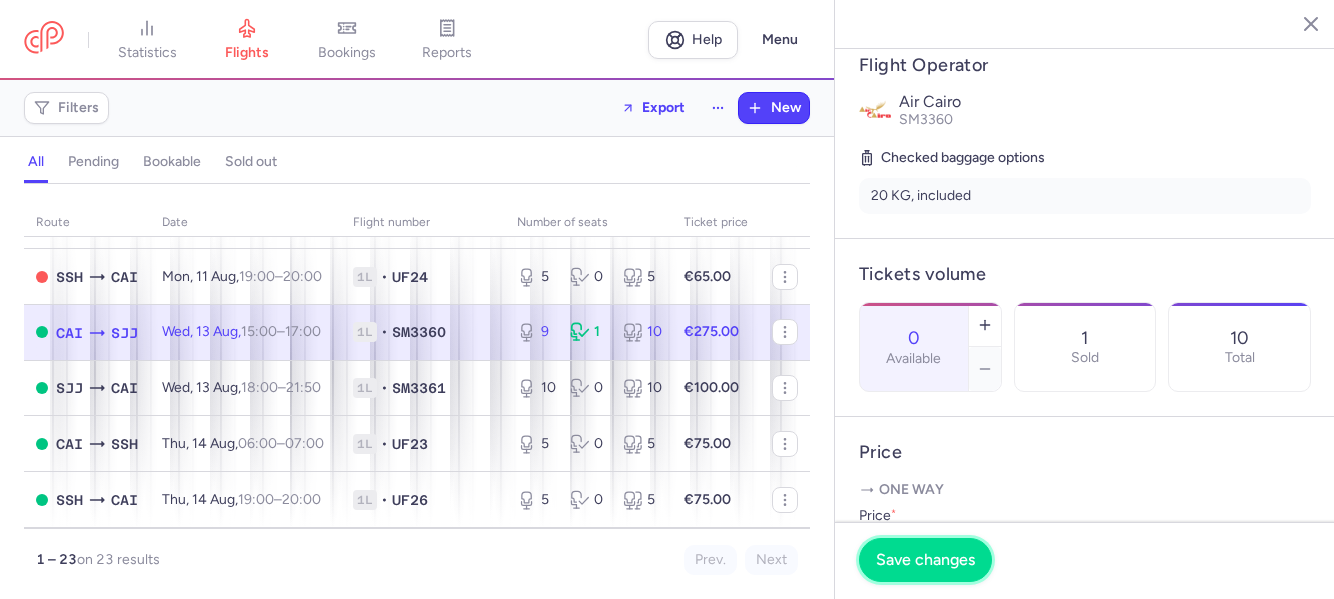 drag, startPoint x: 941, startPoint y: 565, endPoint x: 922, endPoint y: 559, distance: 19.924858 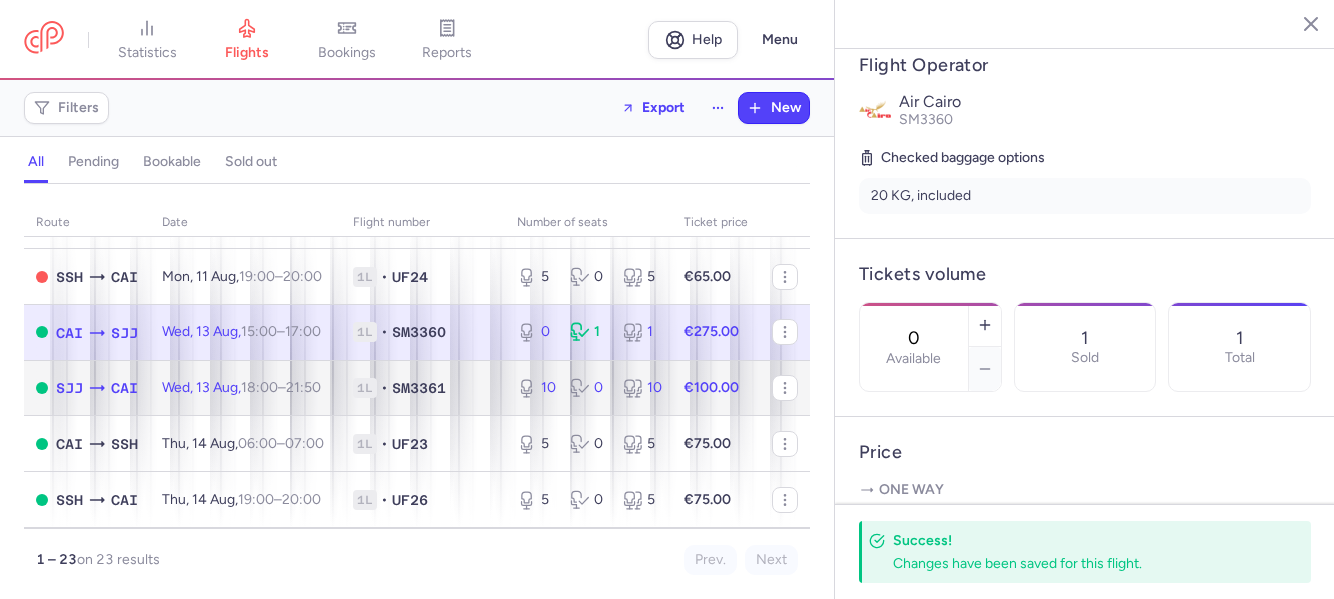 click on "18:00  –  21:50  +0" at bounding box center (281, 387) 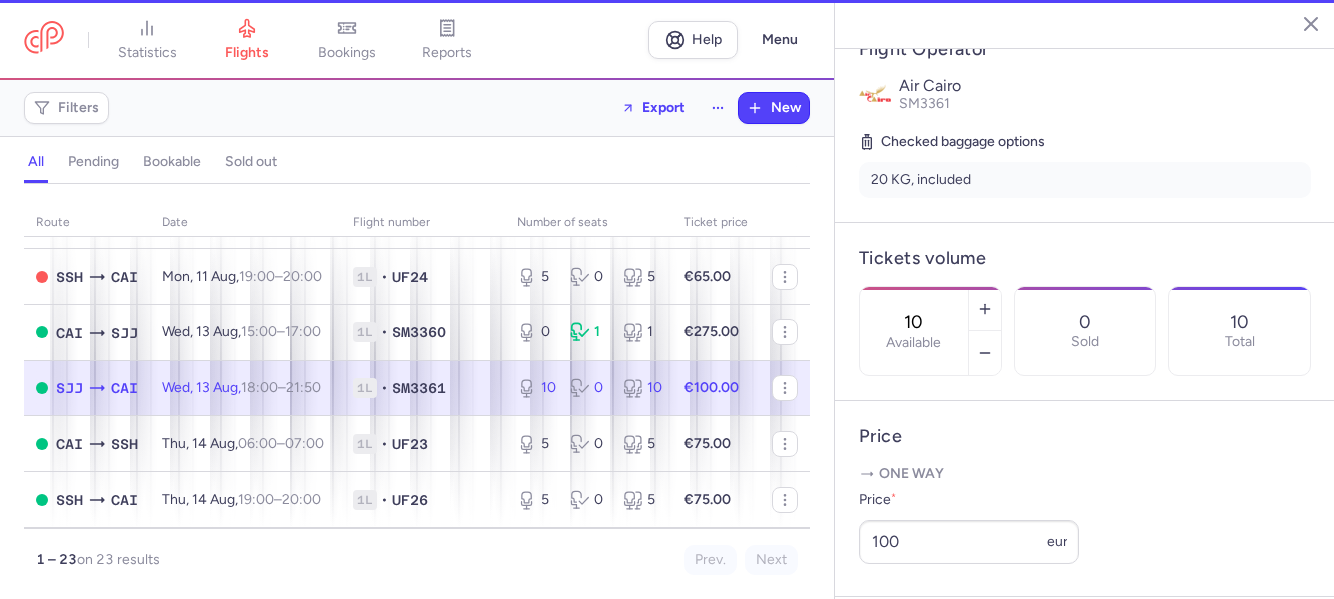 scroll, scrollTop: 379, scrollLeft: 0, axis: vertical 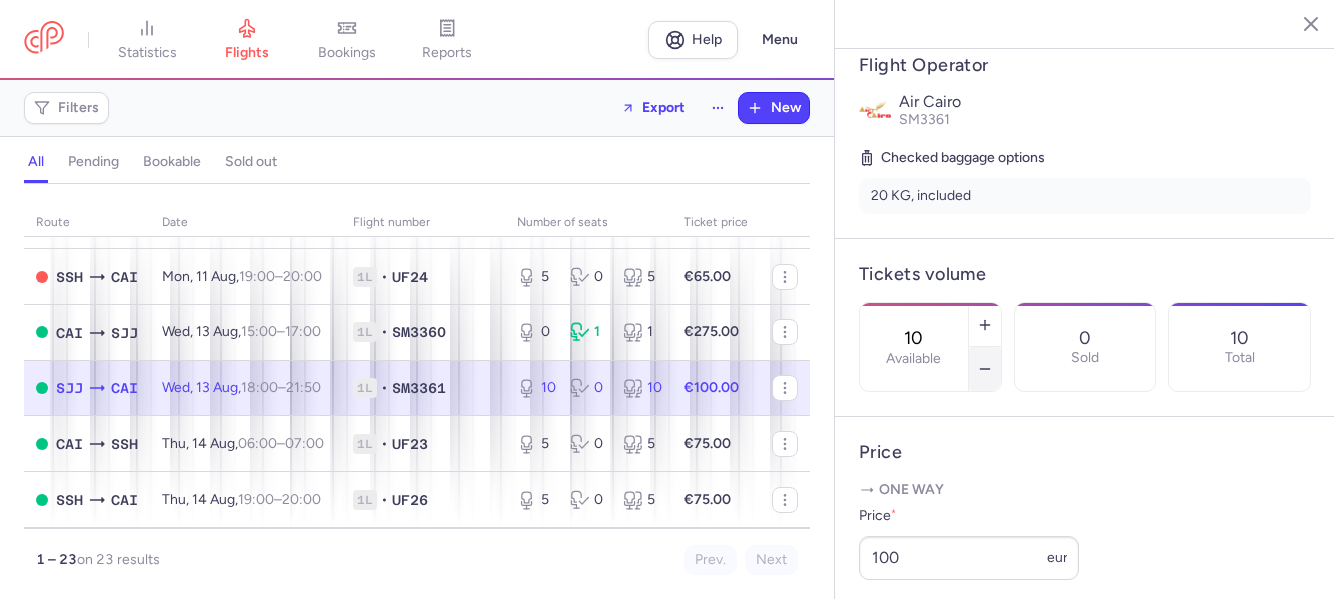 click 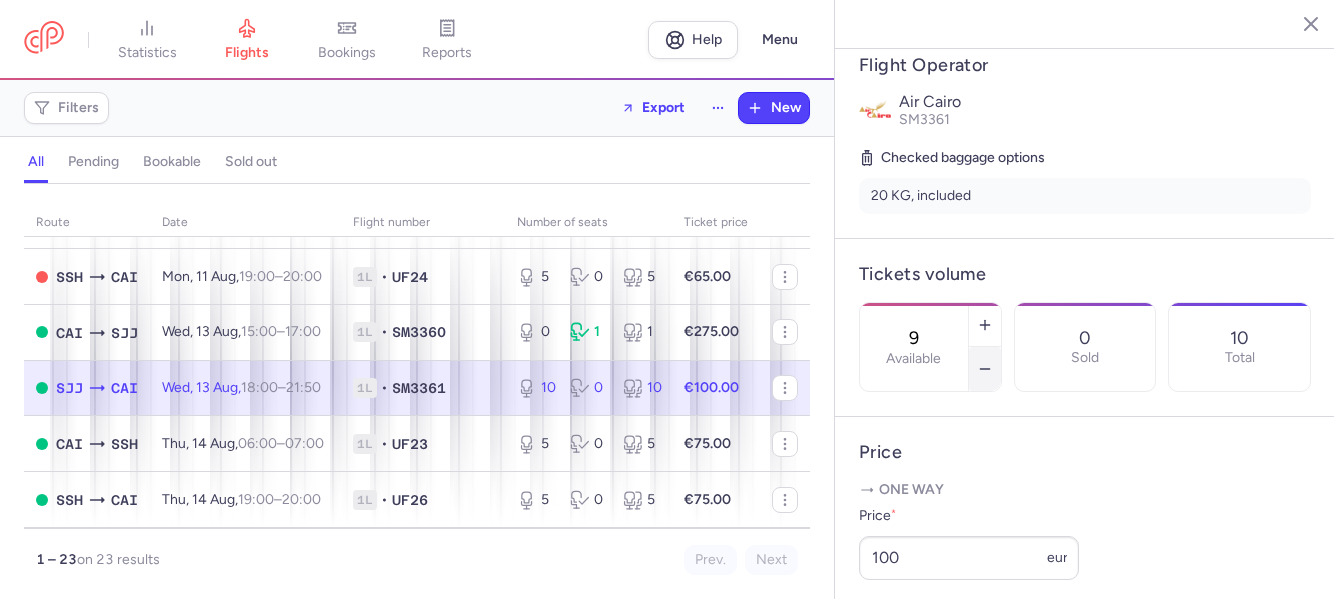click 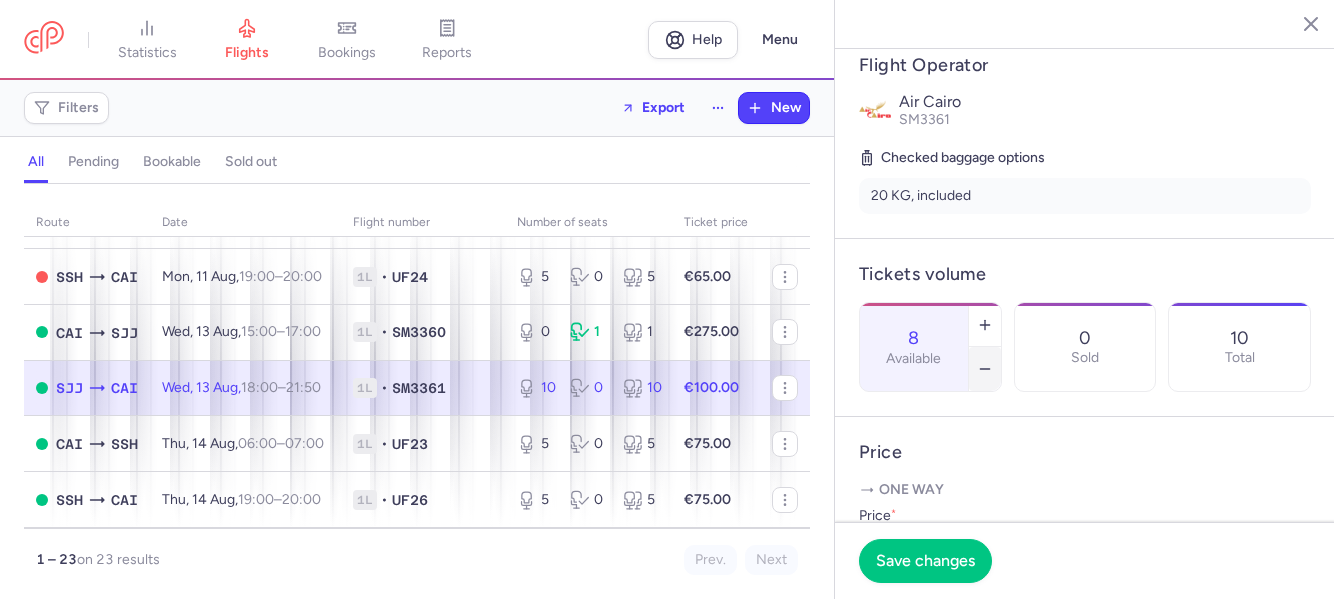 click 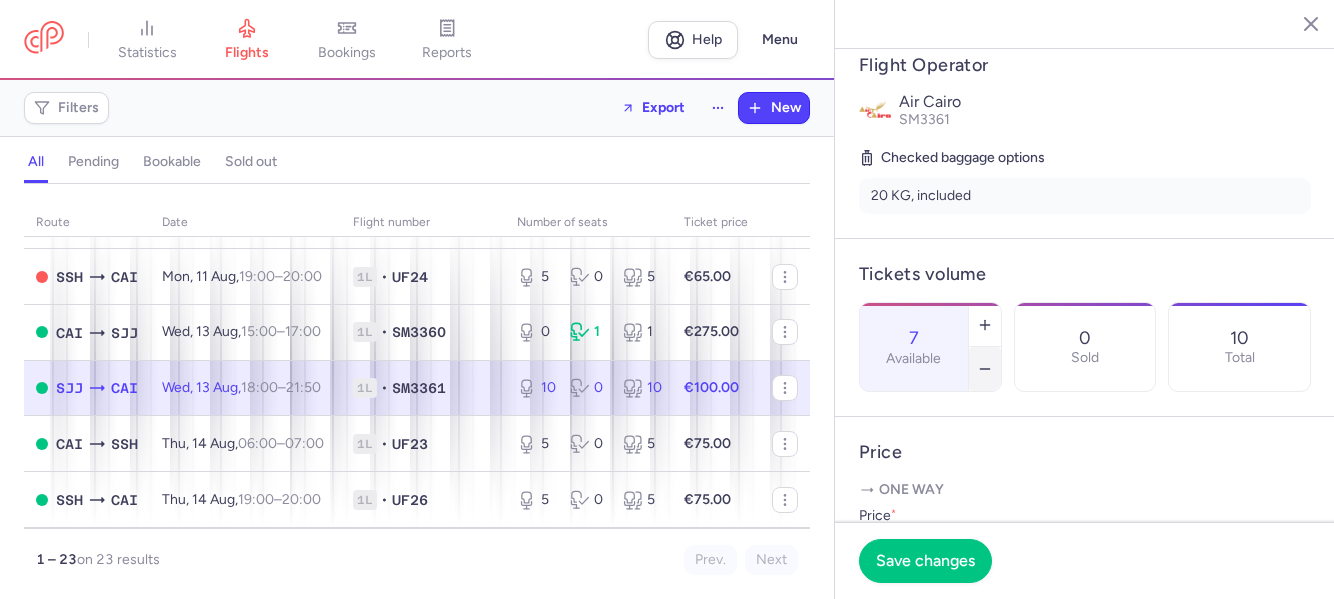 click 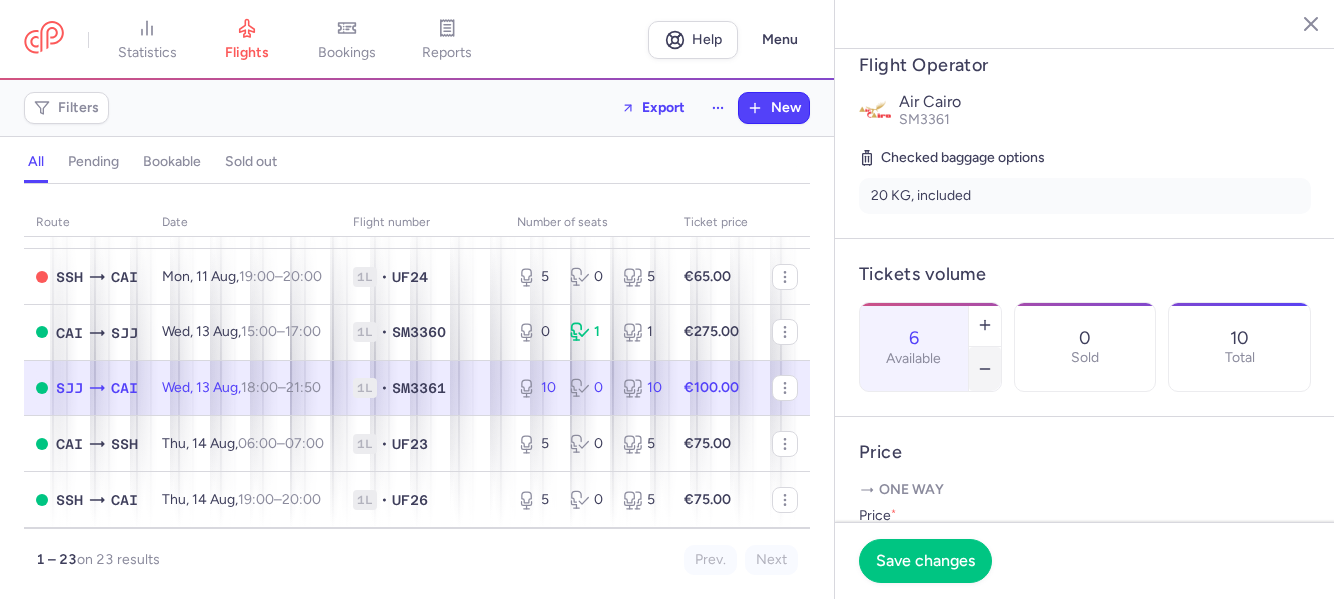 click 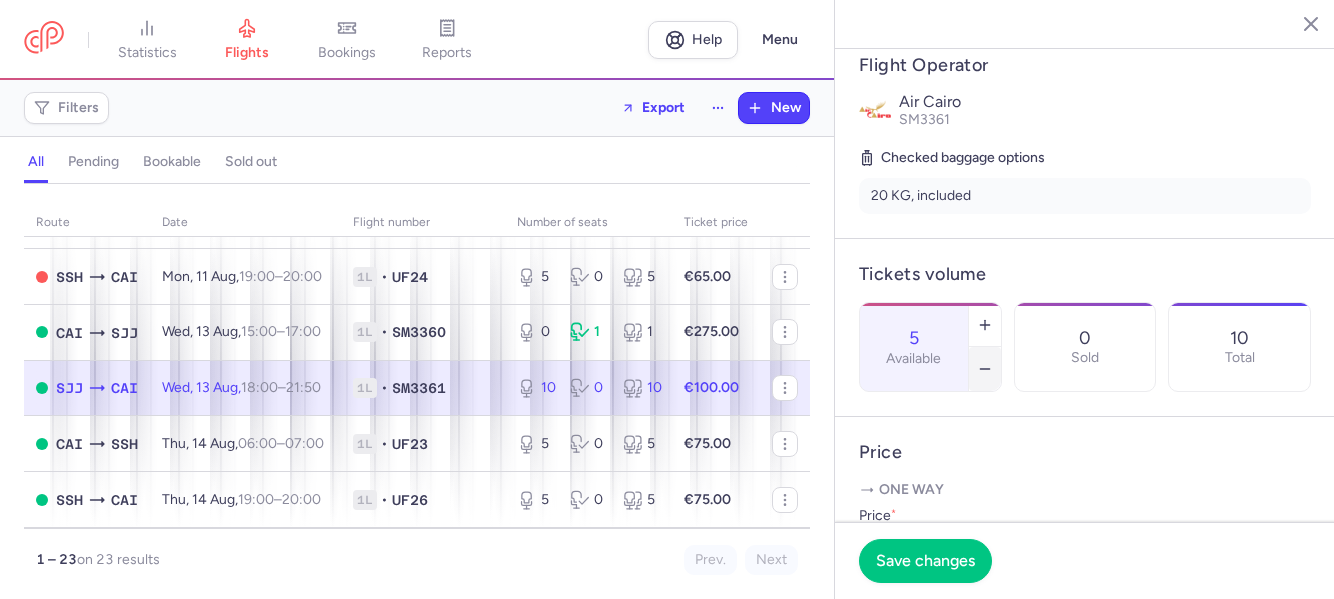click 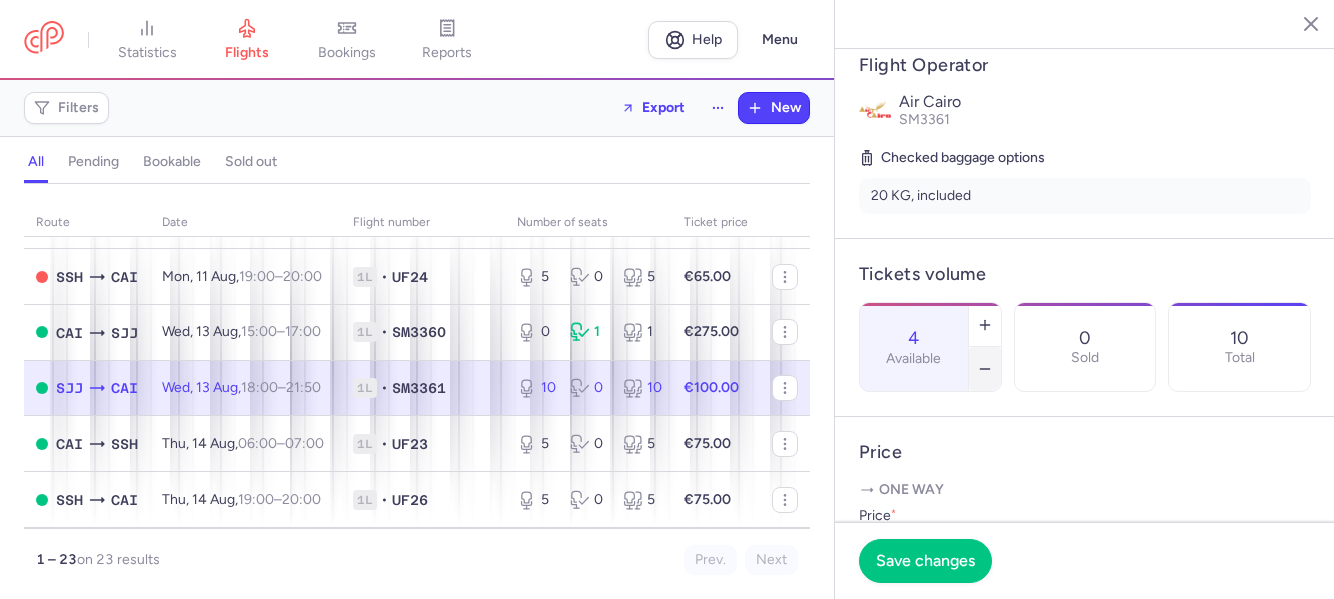 click 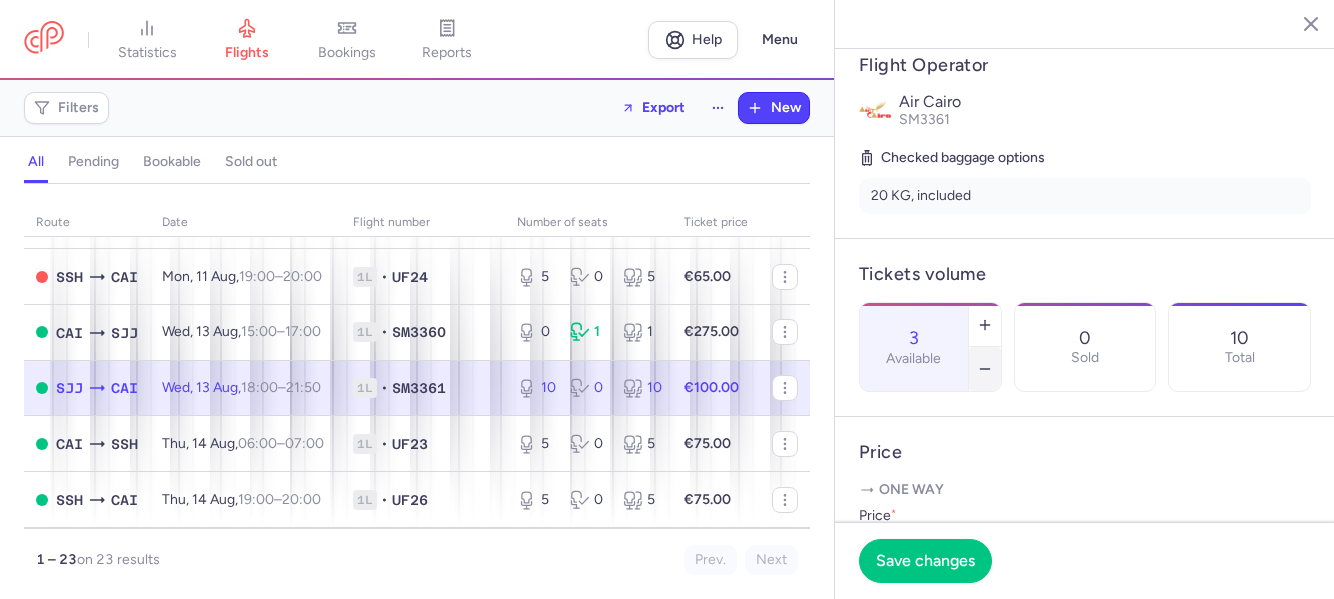 click 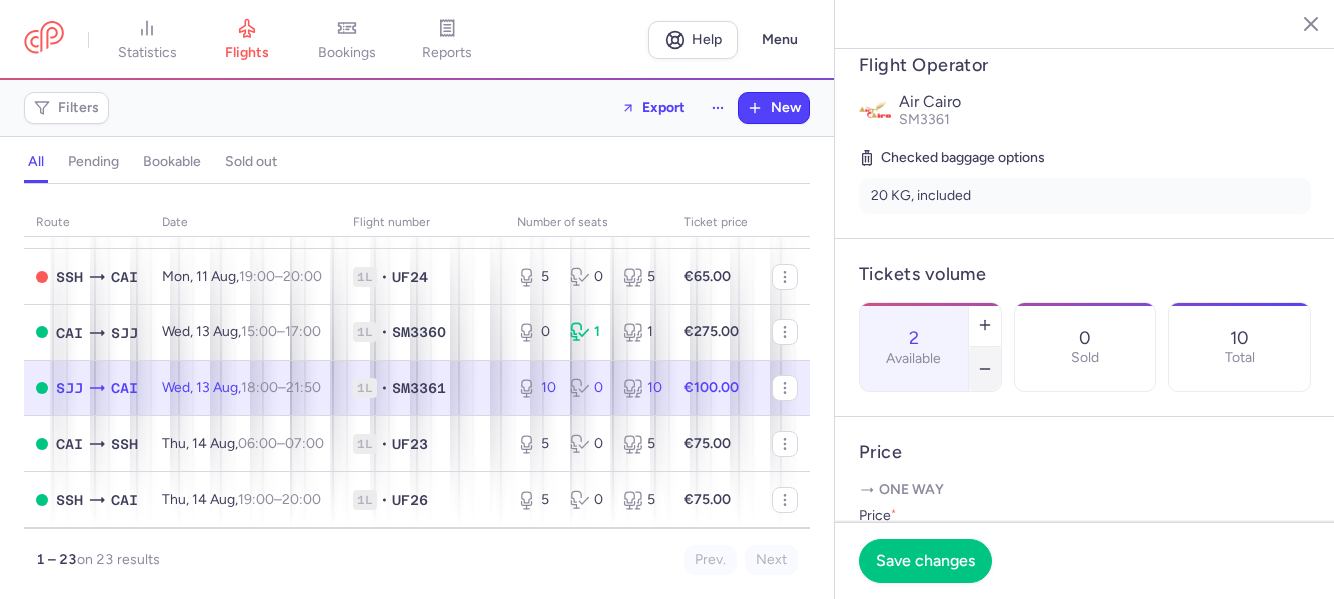 click 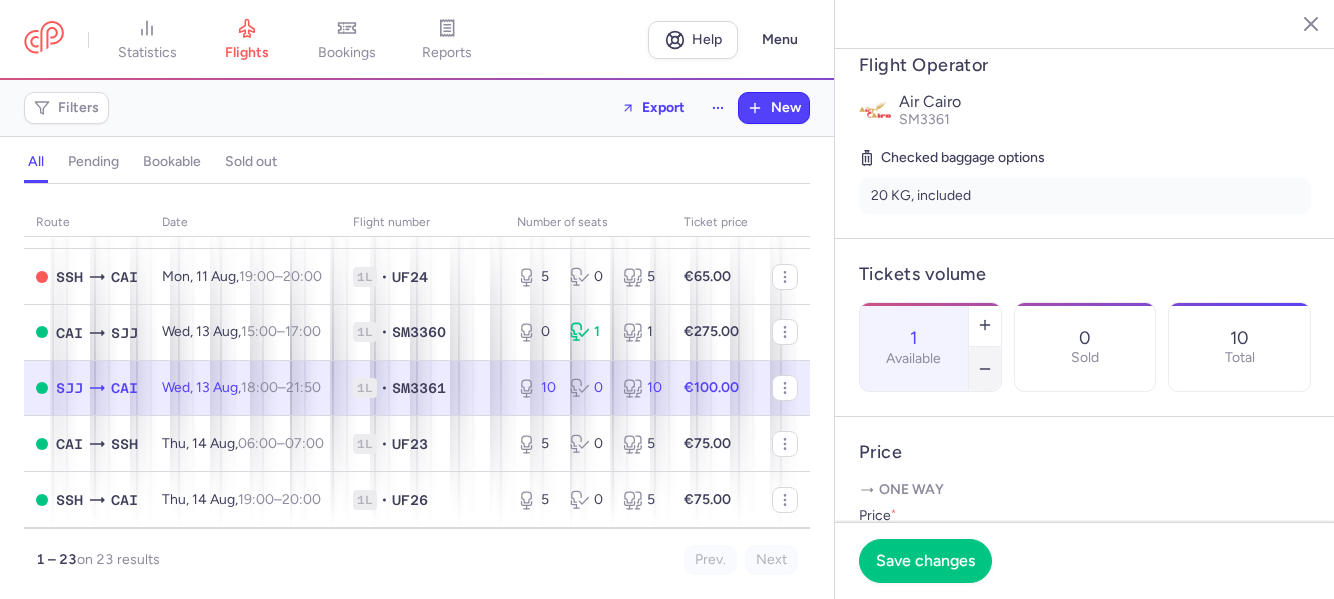 click 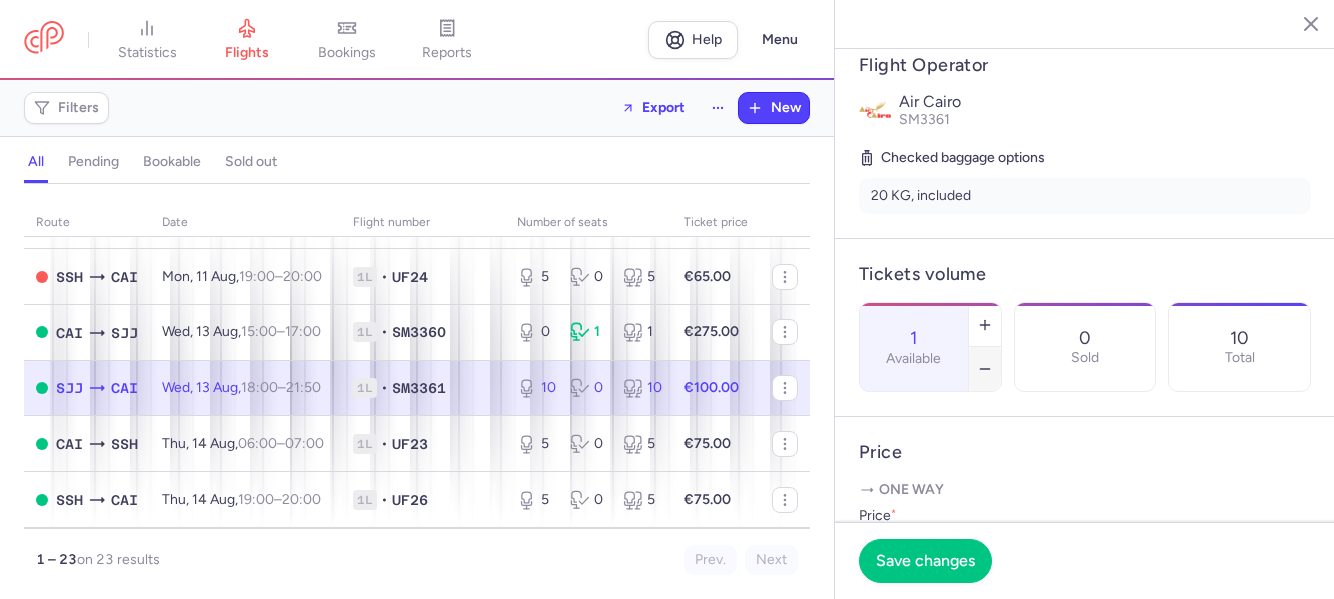 type on "0" 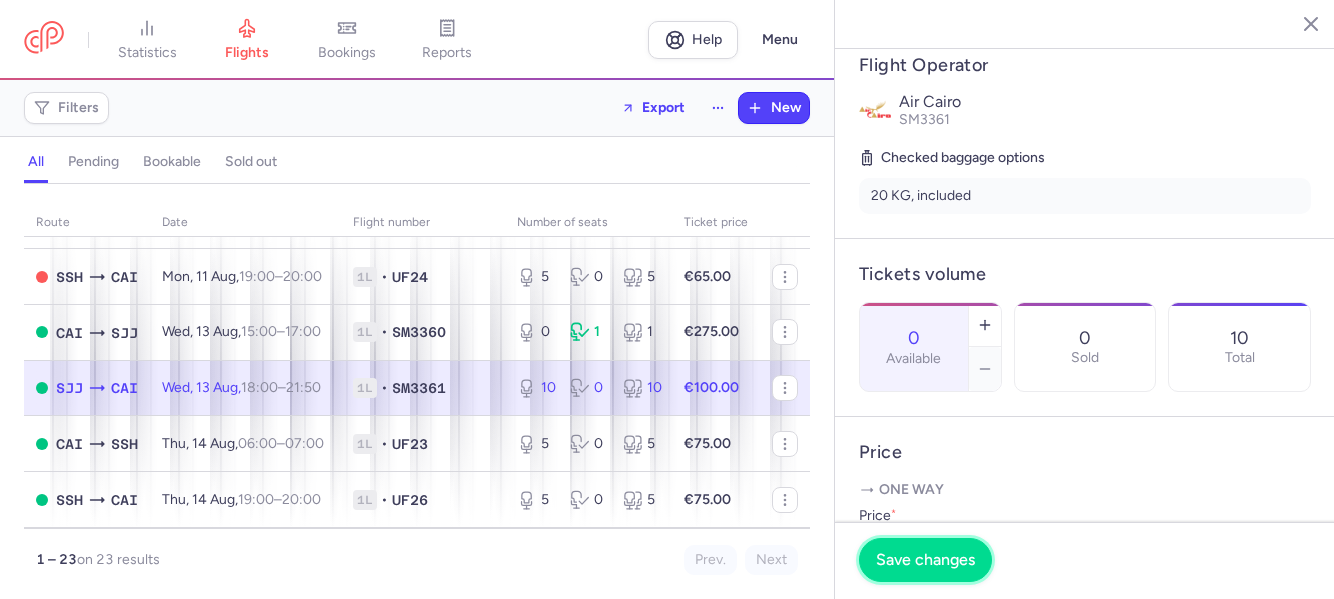 click on "Save changes" at bounding box center [925, 560] 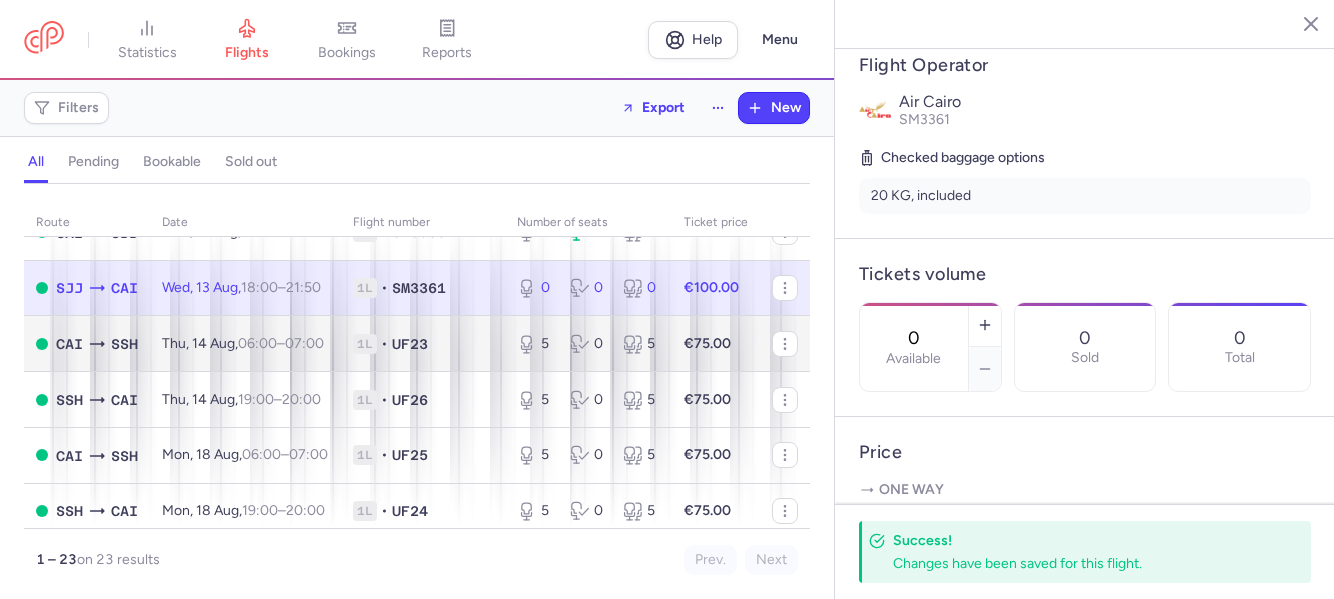 scroll, scrollTop: 0, scrollLeft: 0, axis: both 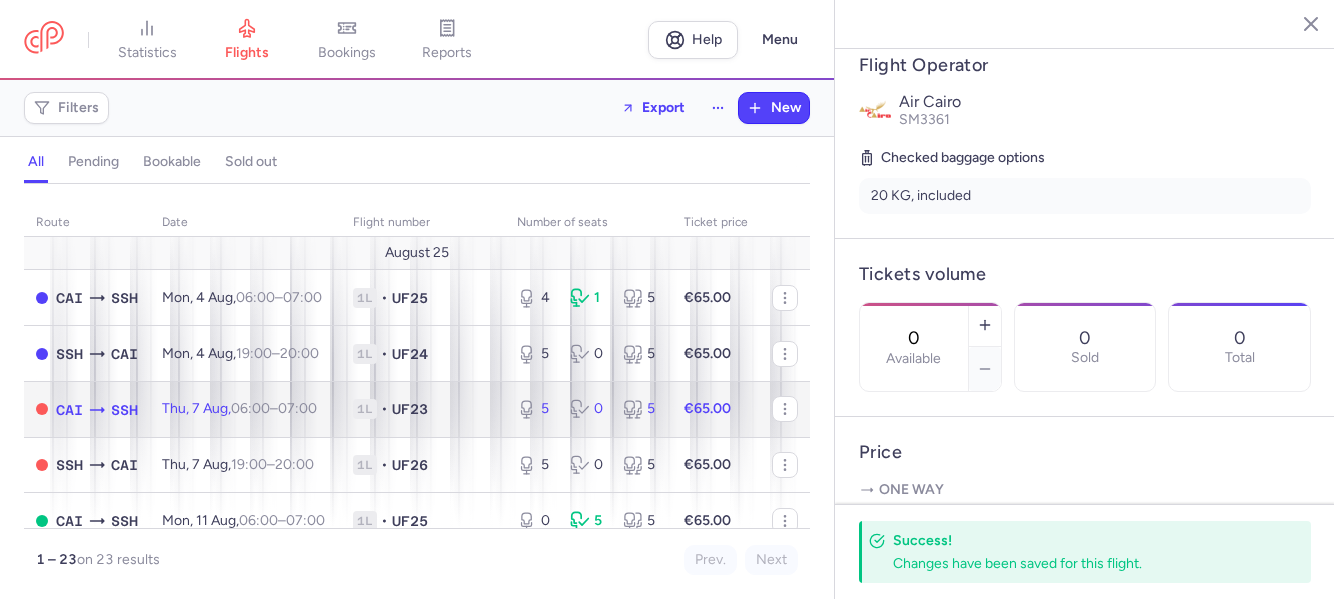 click on "Thu, 7 Aug,  06:00  –  07:00  +0" at bounding box center [239, 408] 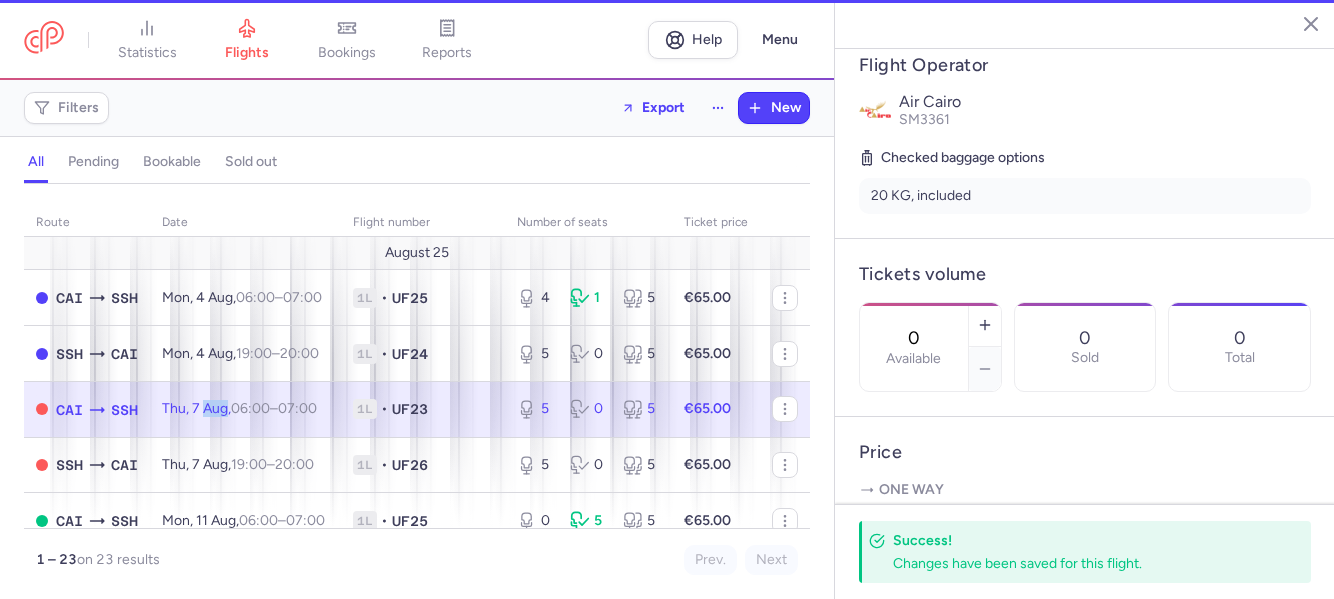 click on "Thu, 7 Aug,  06:00  –  07:00  +0" at bounding box center (239, 408) 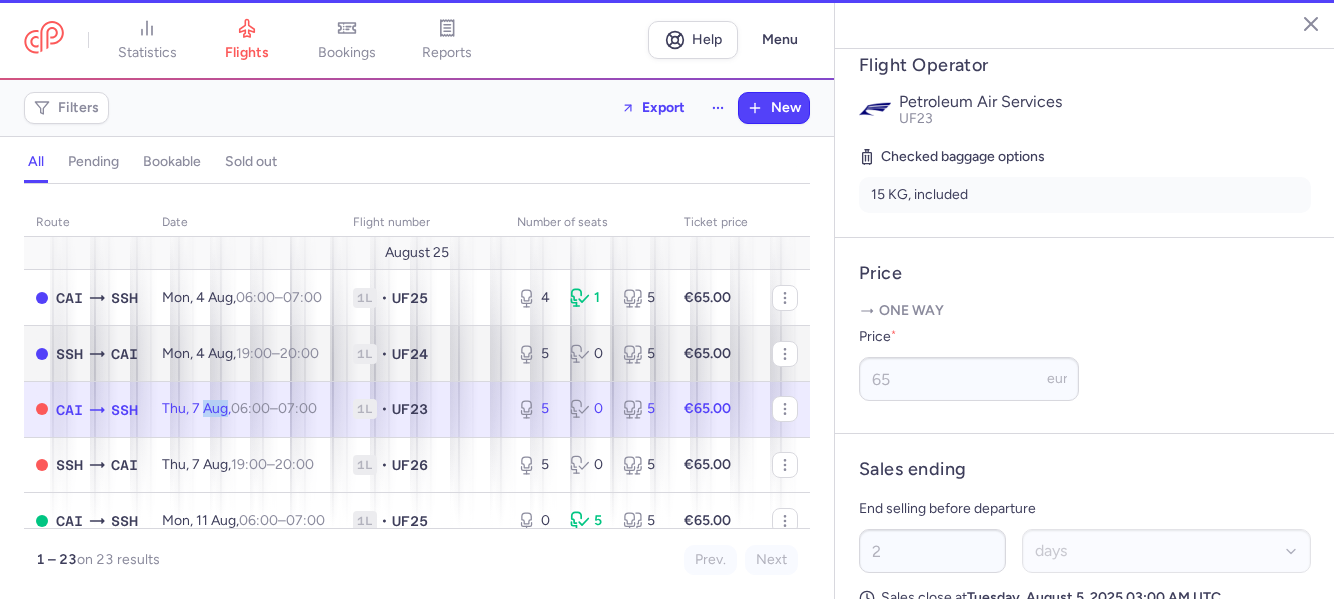 scroll, scrollTop: 311, scrollLeft: 0, axis: vertical 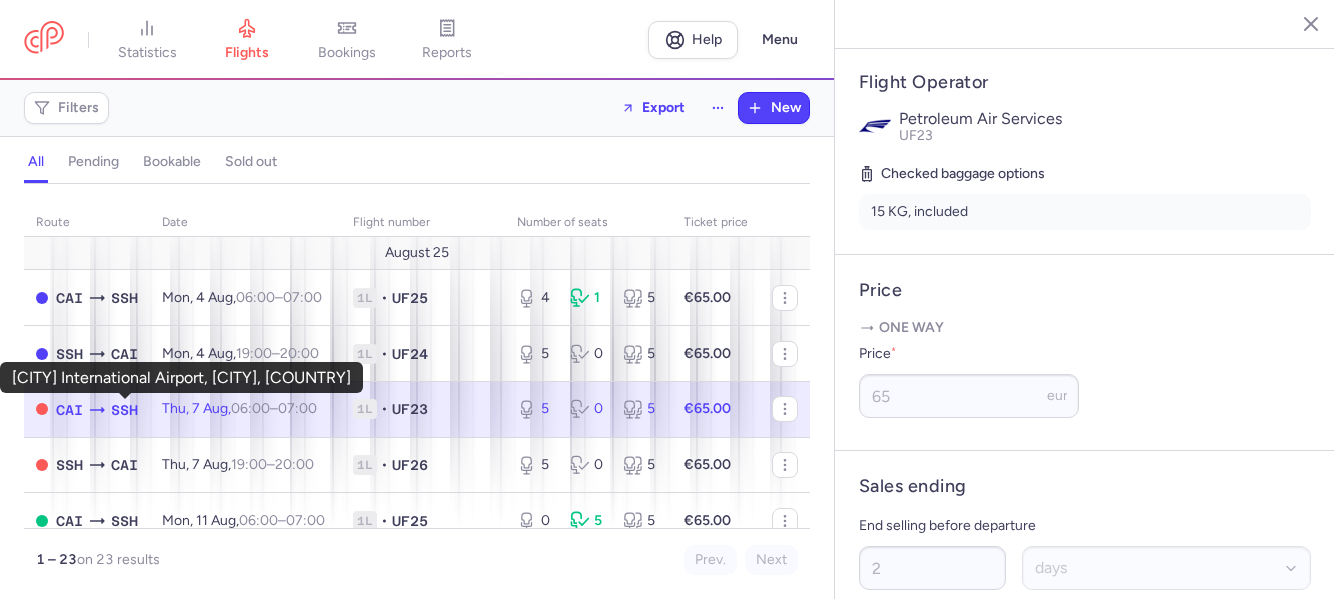 click on "SSH" at bounding box center (124, 410) 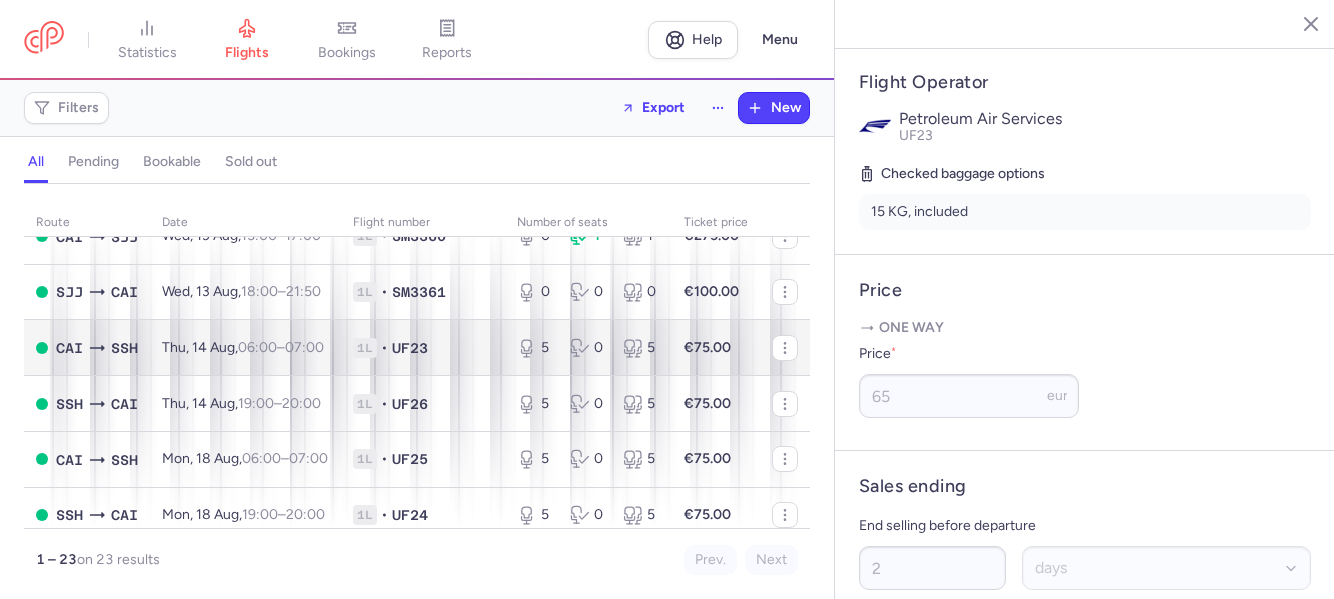 scroll, scrollTop: 400, scrollLeft: 0, axis: vertical 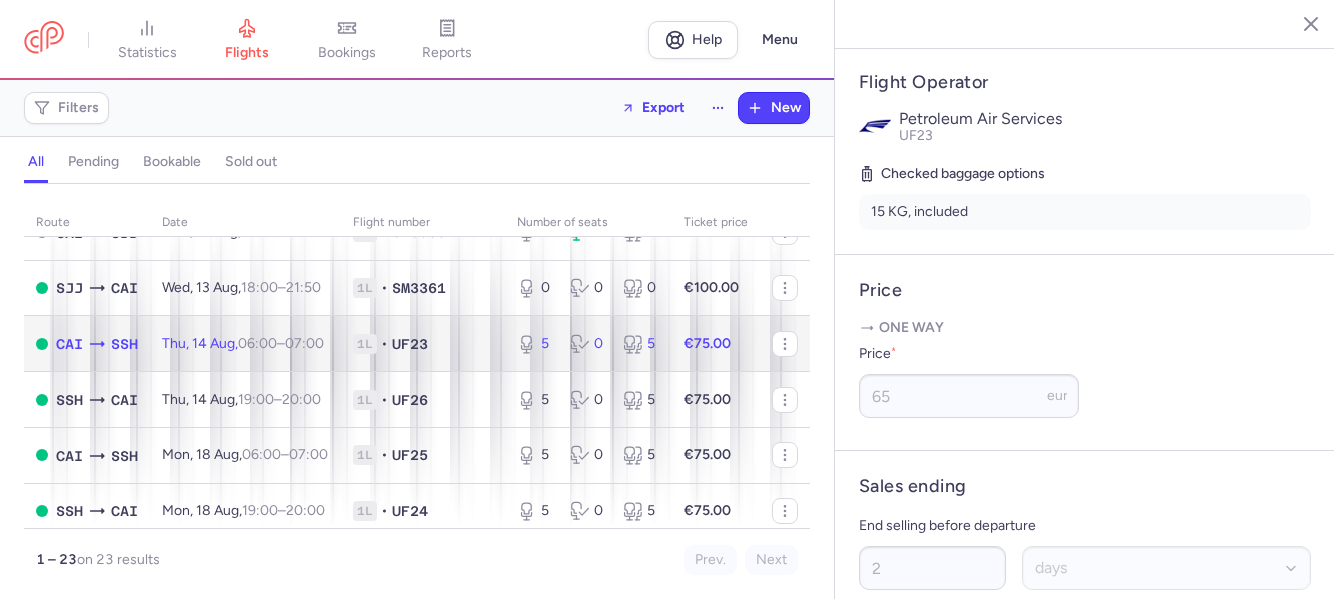 click on "07:00  +0" at bounding box center (304, 343) 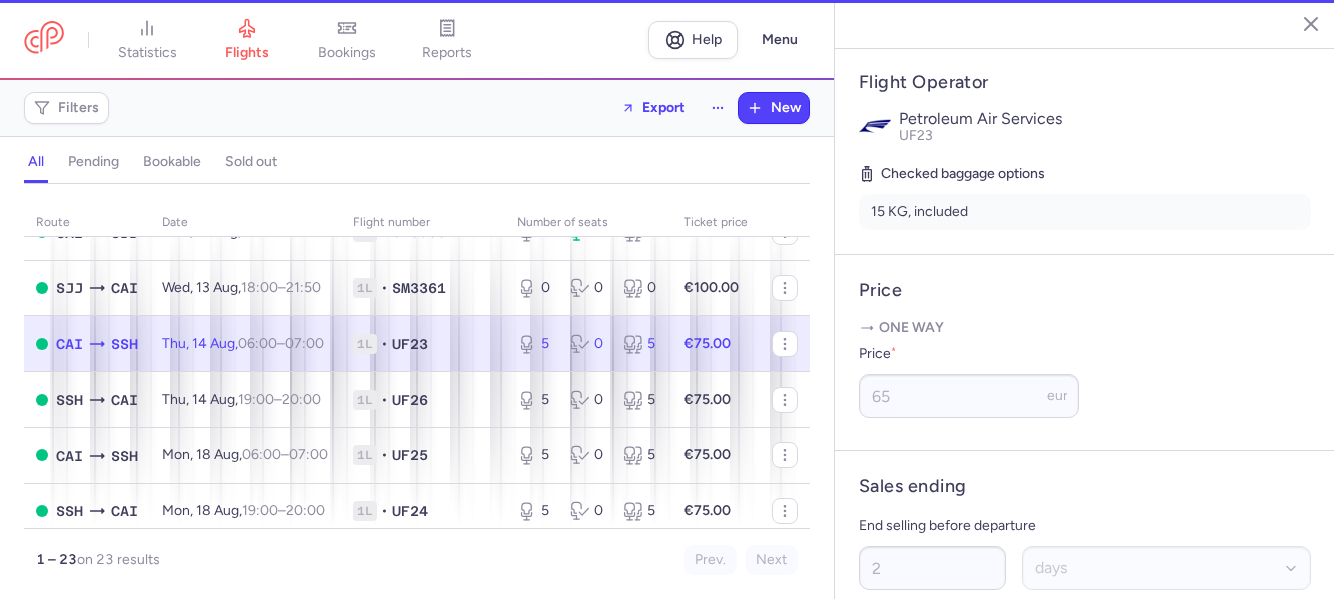 scroll, scrollTop: 379, scrollLeft: 0, axis: vertical 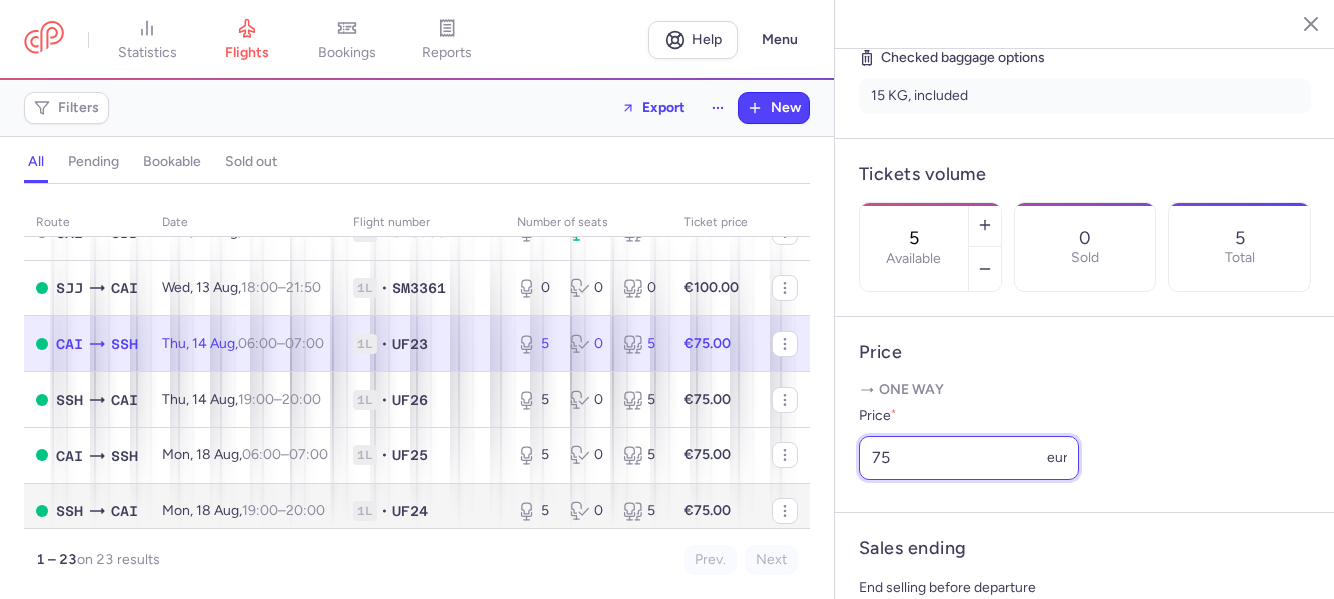 drag, startPoint x: 902, startPoint y: 518, endPoint x: 790, endPoint y: 518, distance: 112 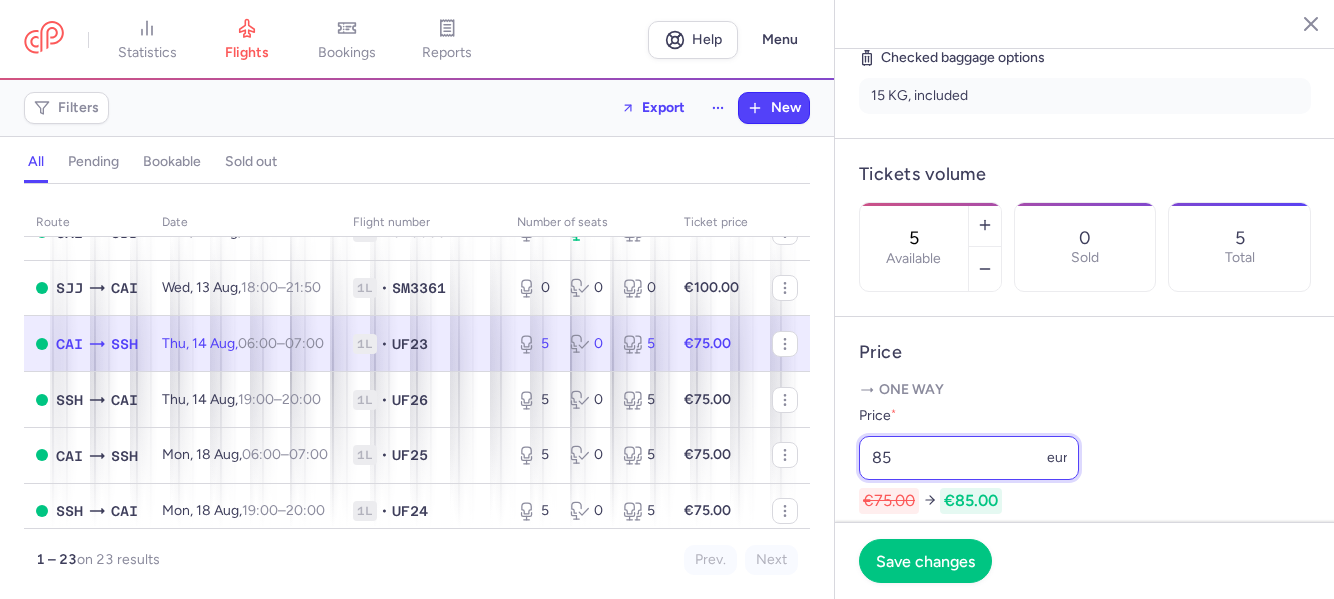 type on "85" 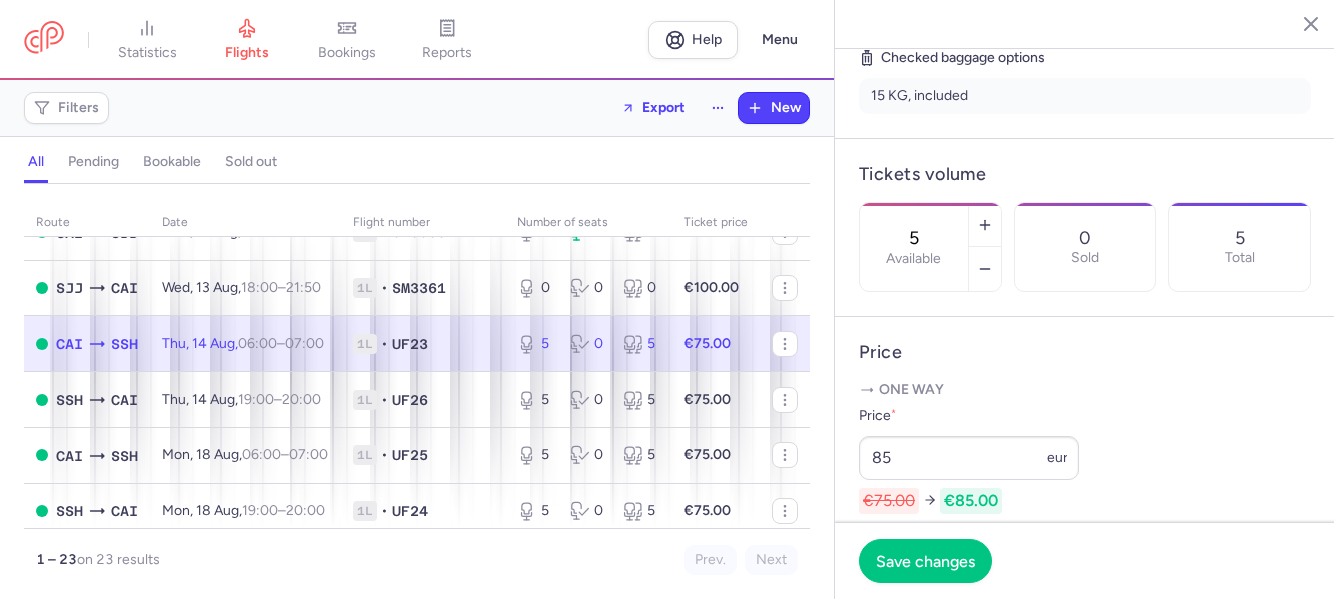 click on "Price" at bounding box center (1085, 352) 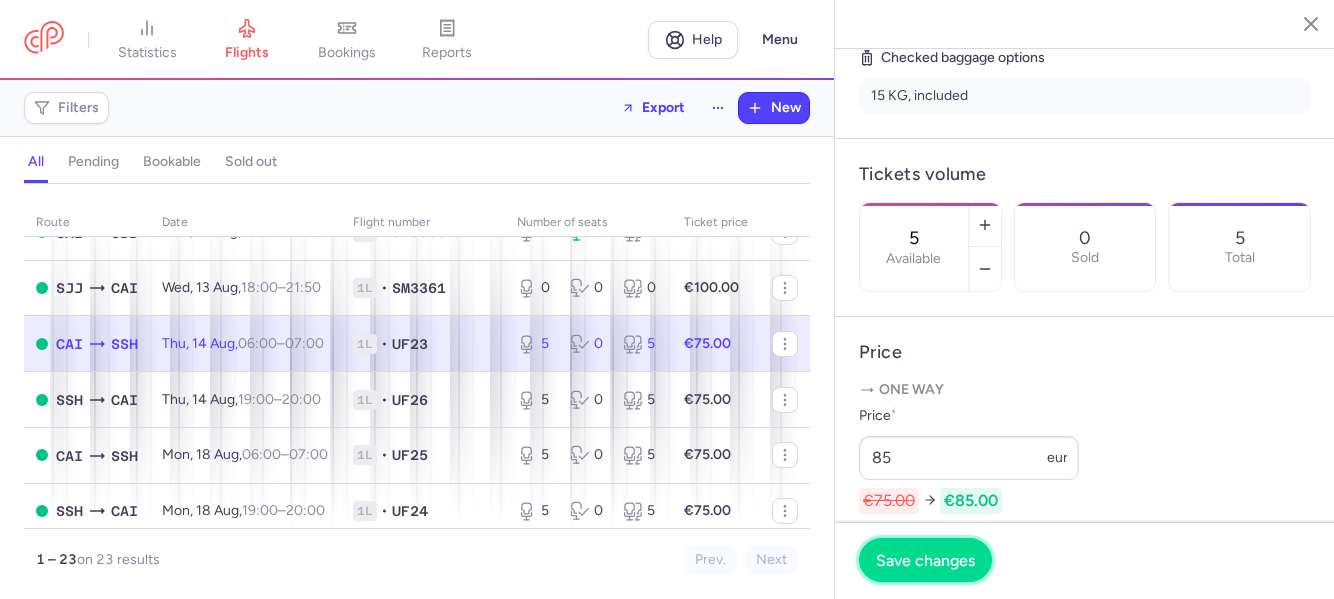 click on "Save changes" at bounding box center (925, 560) 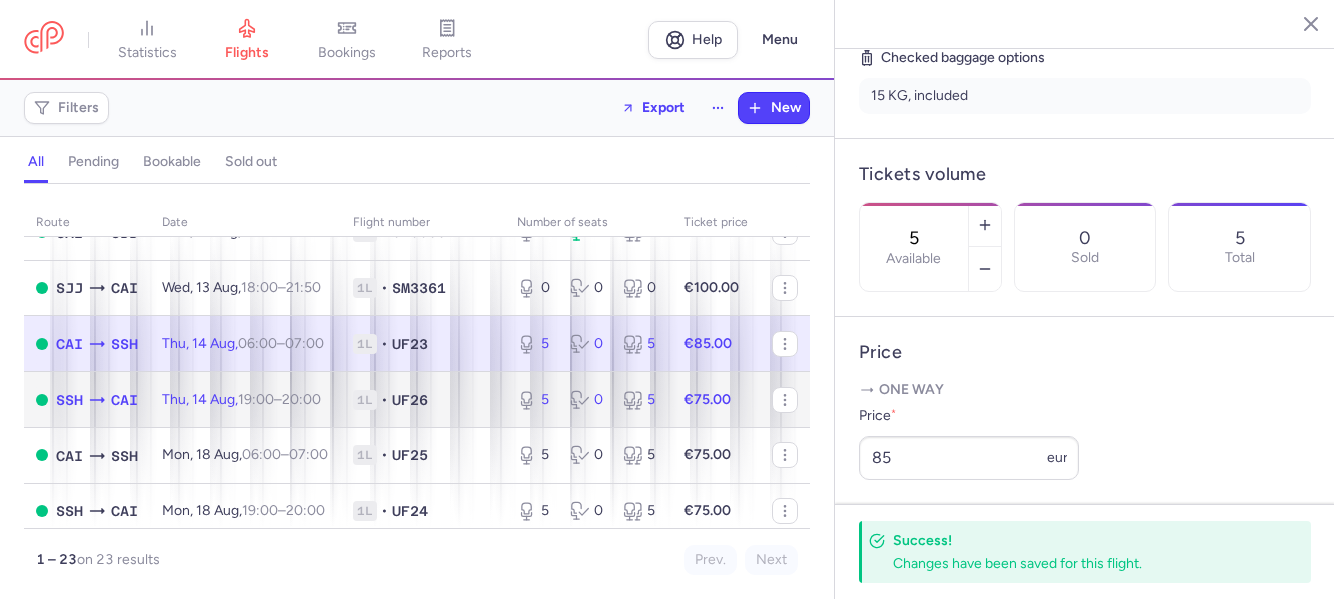 click on "19:00" at bounding box center (256, 399) 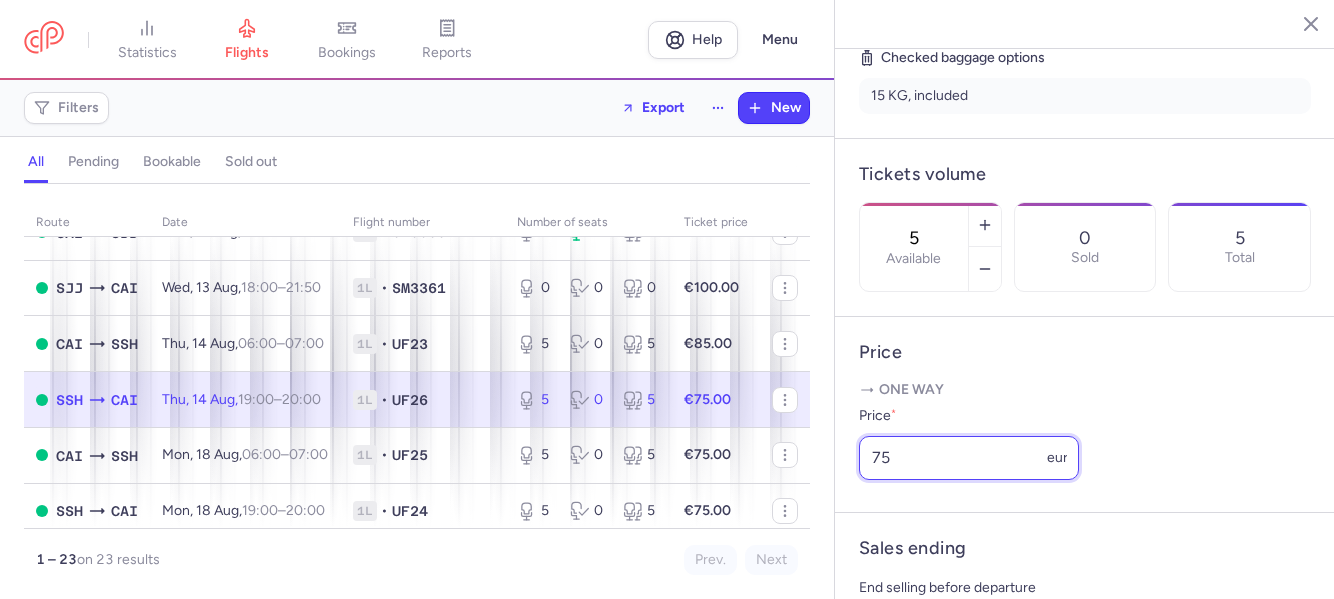 drag, startPoint x: 905, startPoint y: 513, endPoint x: 848, endPoint y: 512, distance: 57.00877 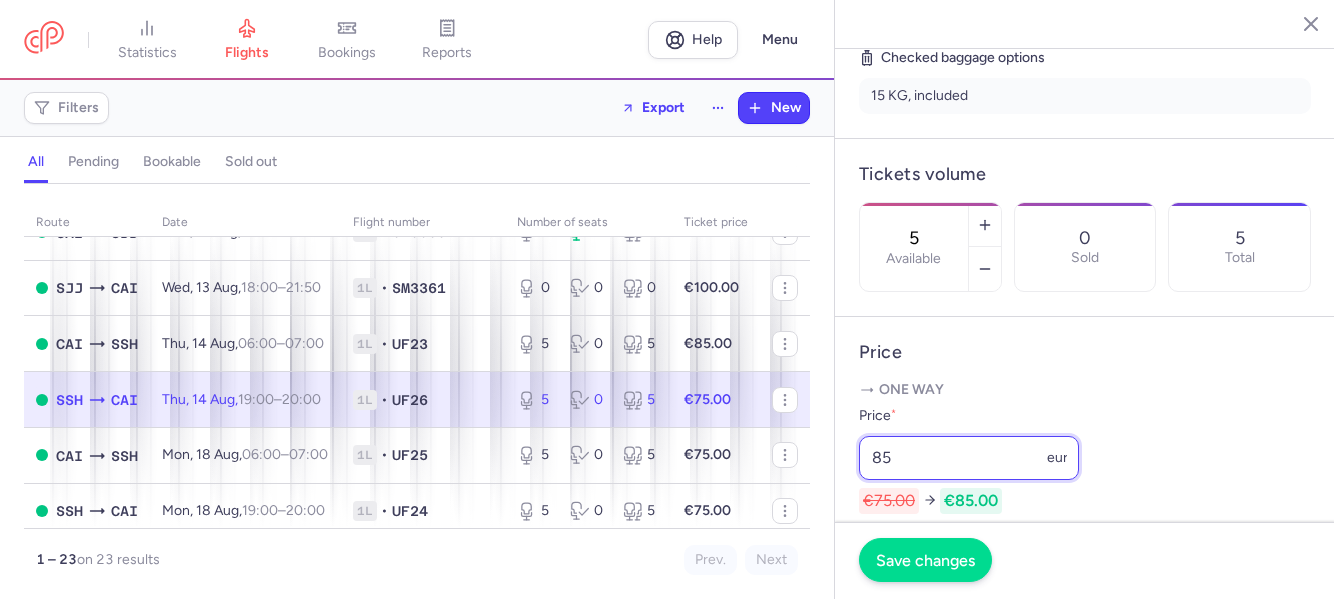 type on "85" 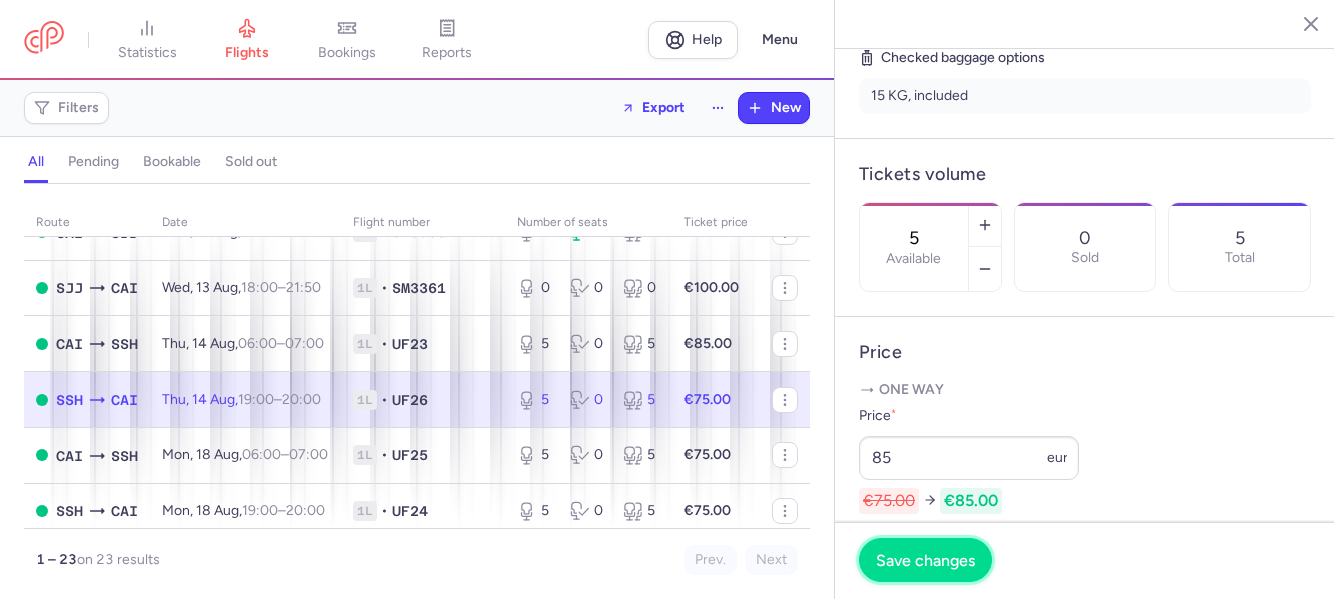 click on "Save changes" at bounding box center (925, 560) 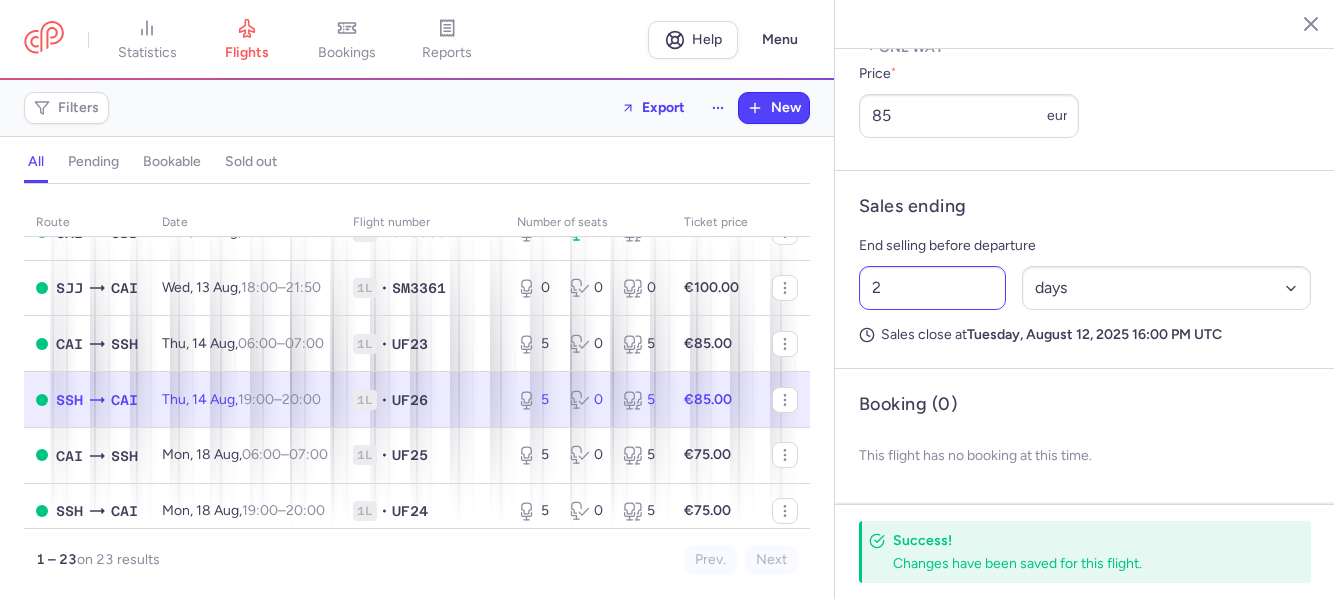 scroll, scrollTop: 874, scrollLeft: 0, axis: vertical 